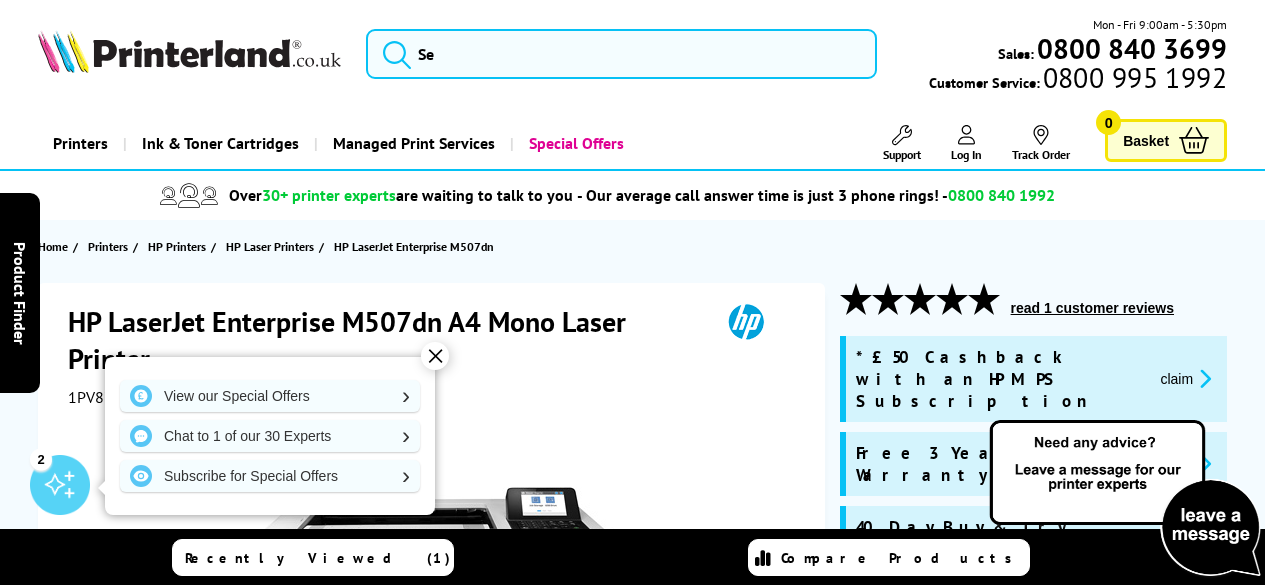 scroll, scrollTop: 0, scrollLeft: 0, axis: both 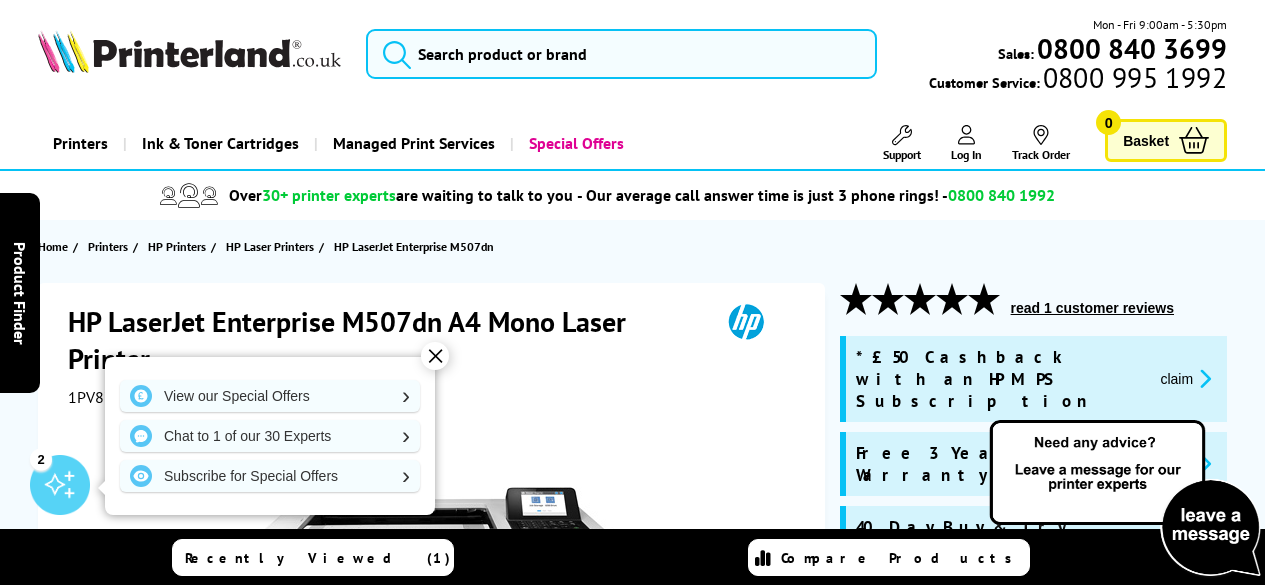 click on "✕" at bounding box center (435, 356) 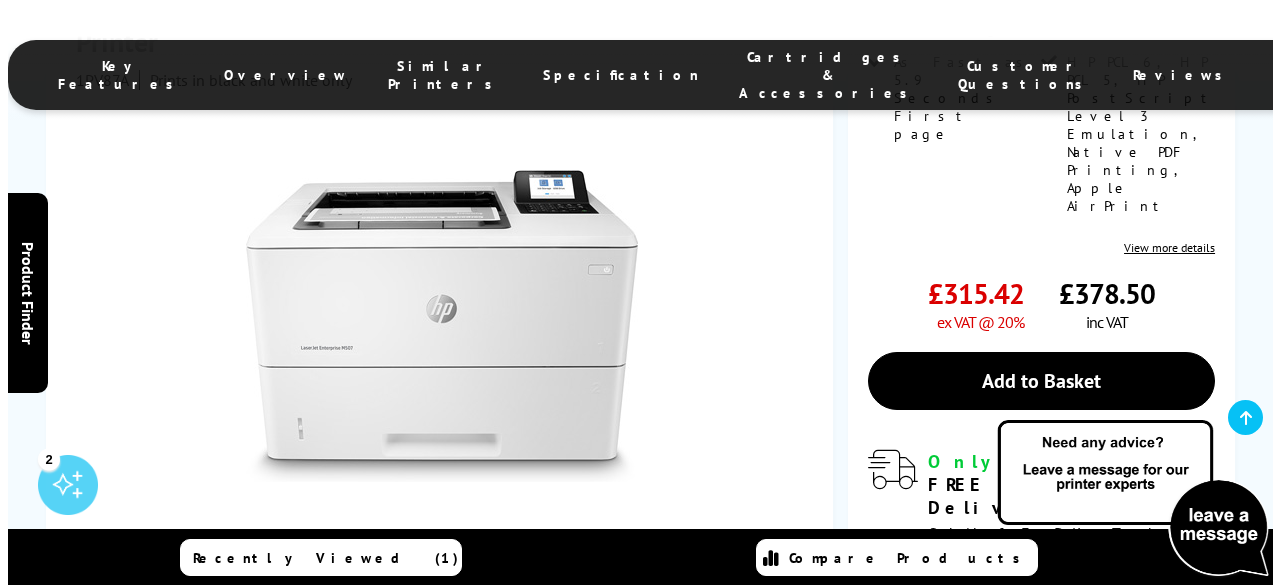 scroll, scrollTop: 800, scrollLeft: 0, axis: vertical 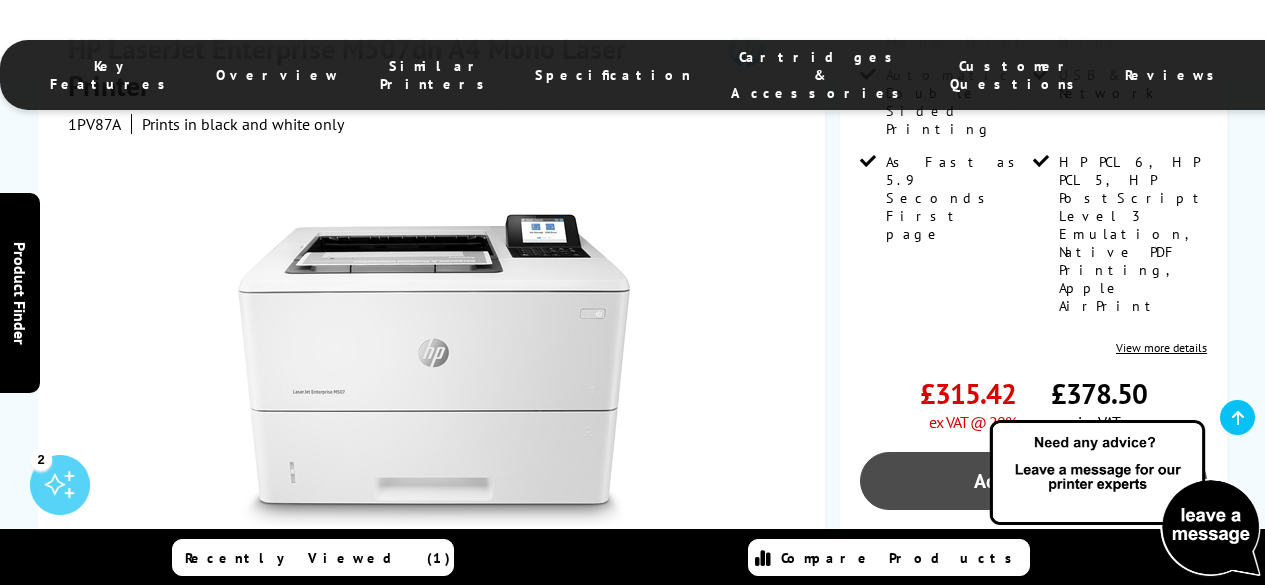 click on "Add to Basket" at bounding box center [1033, 481] 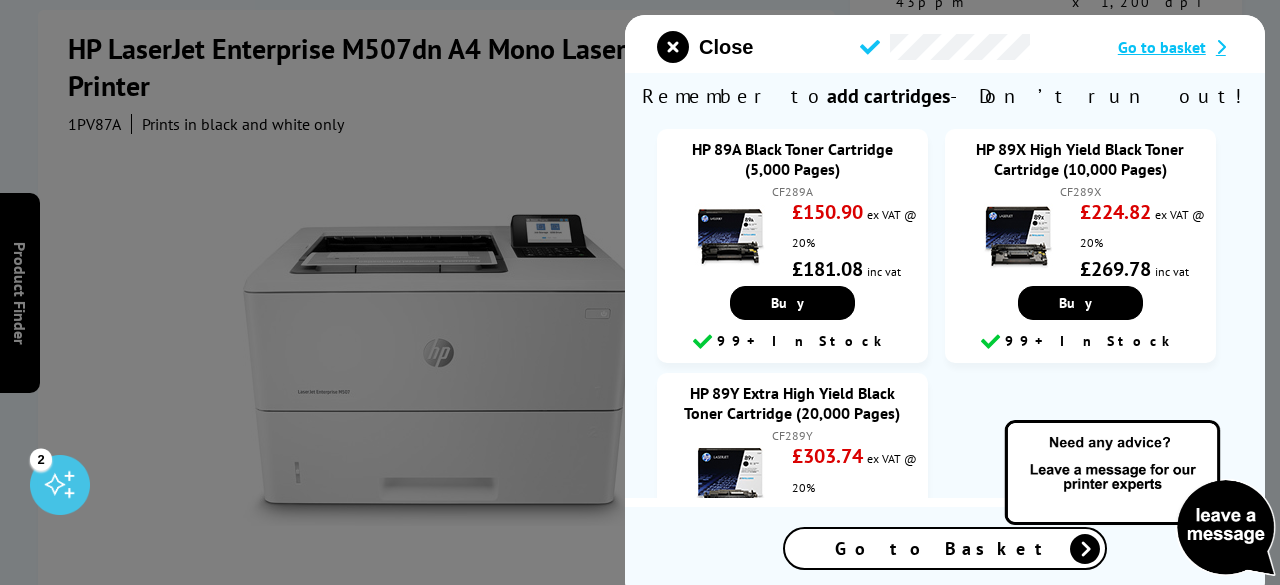 click on "Go to basket" at bounding box center (1162, 47) 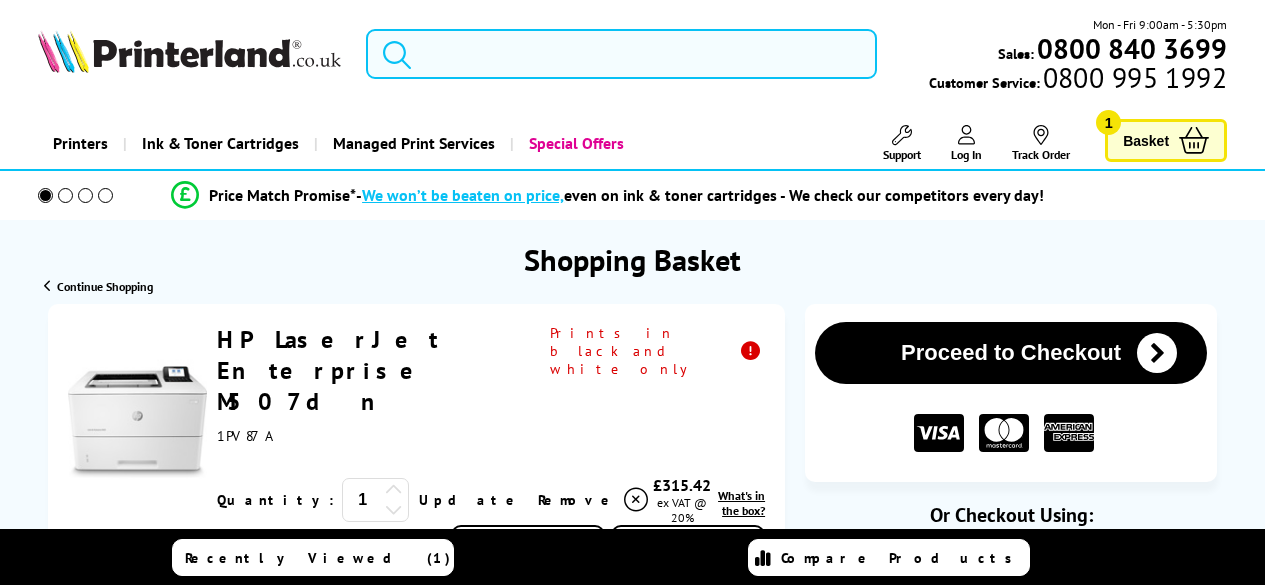 scroll, scrollTop: 0, scrollLeft: 0, axis: both 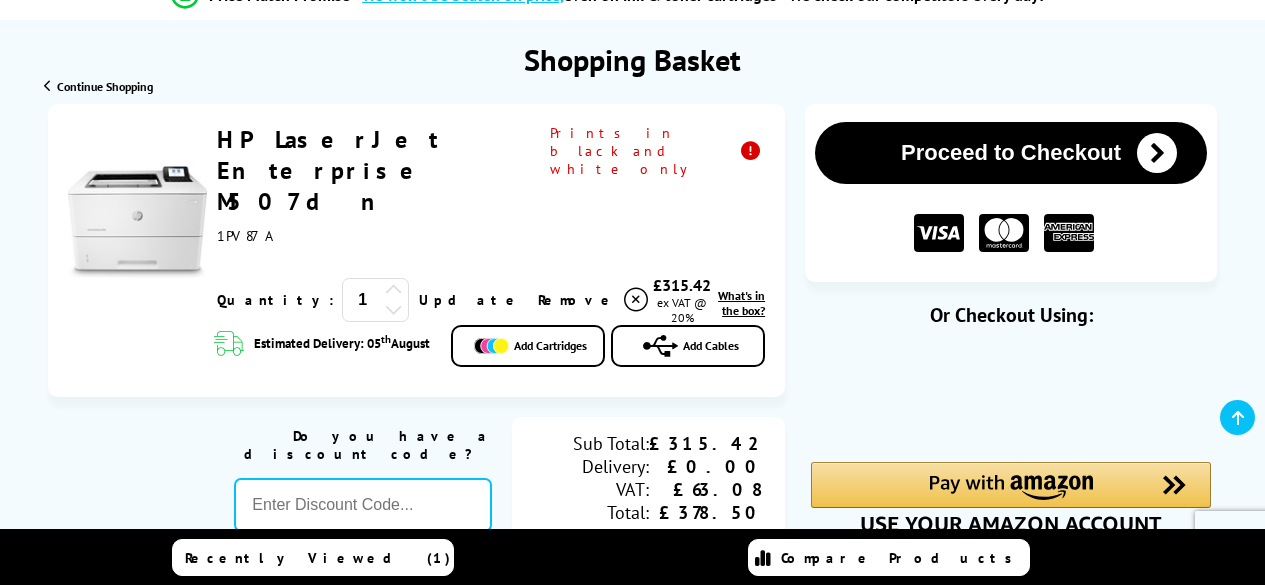 click on "Proceed to Checkout" at bounding box center [1011, 153] 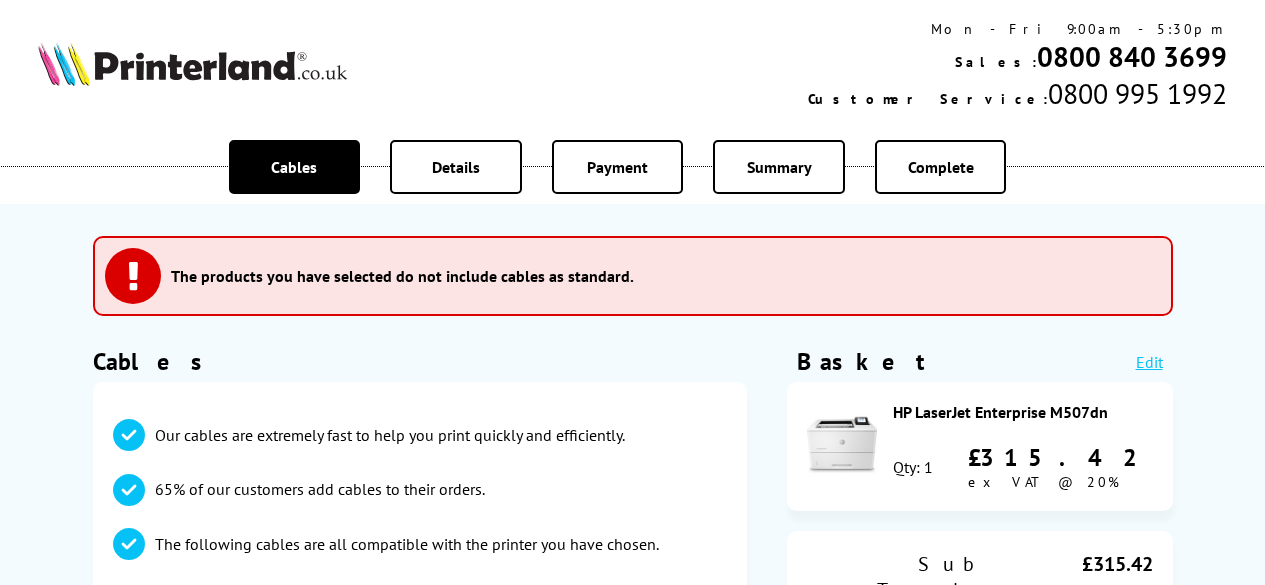 scroll, scrollTop: 0, scrollLeft: 0, axis: both 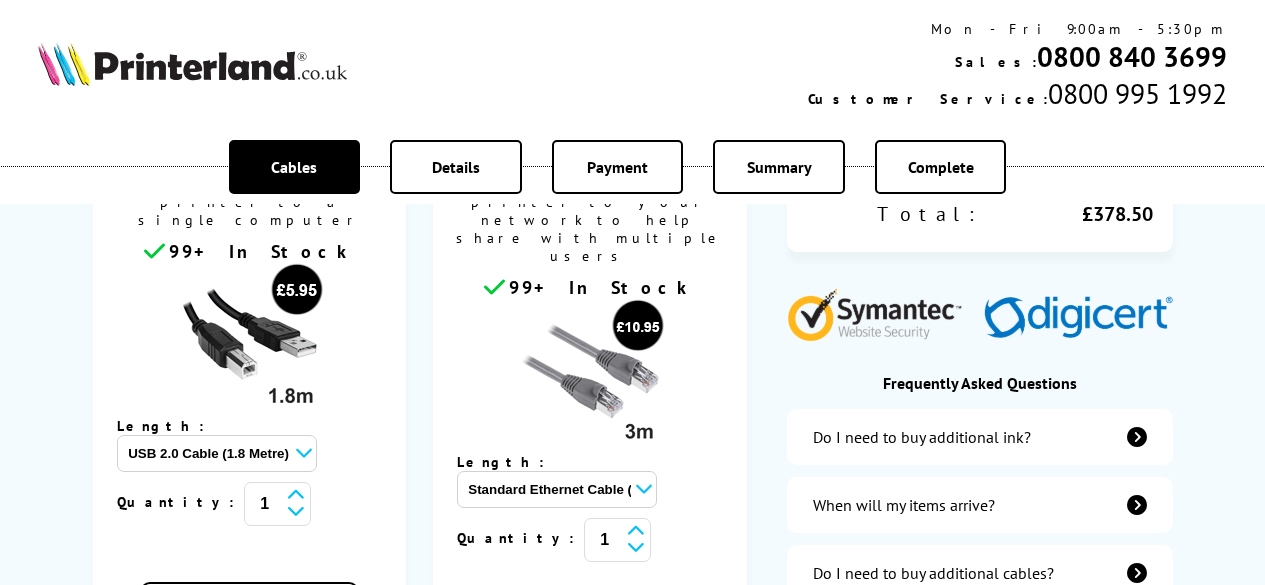 click on "USB 2.0 Cable (1.8 Metre) - £5.95
USB 2.0 Cable (3 metre) - £7.95
USB 2.0 Cable (5 Metre) - £10.95" at bounding box center [217, 453] 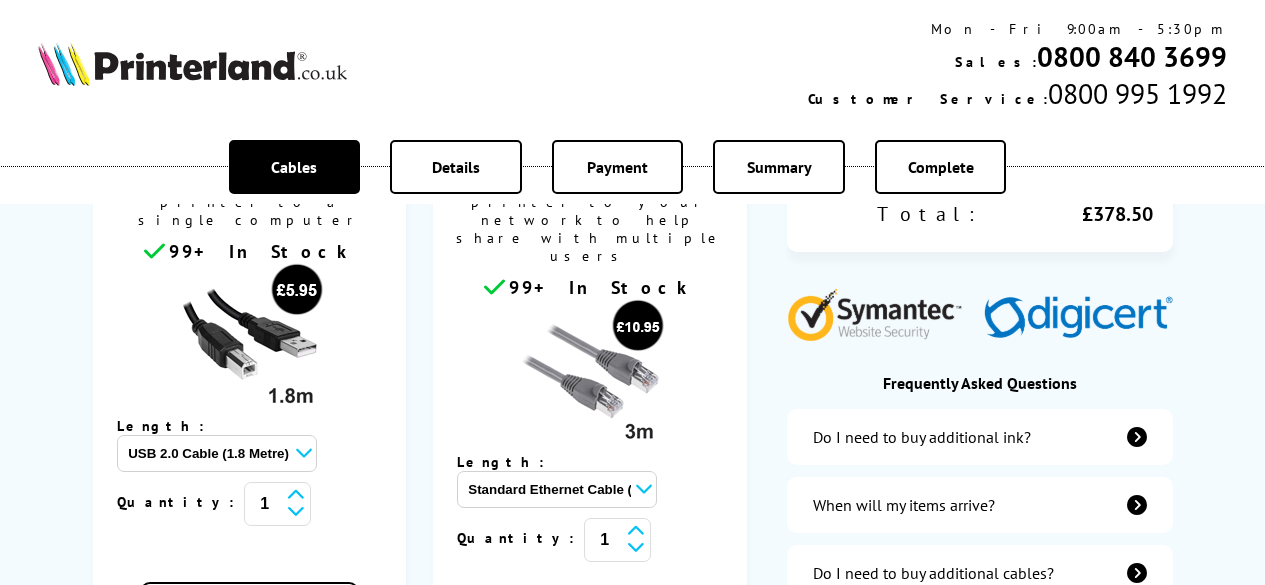 click at bounding box center [250, 340] 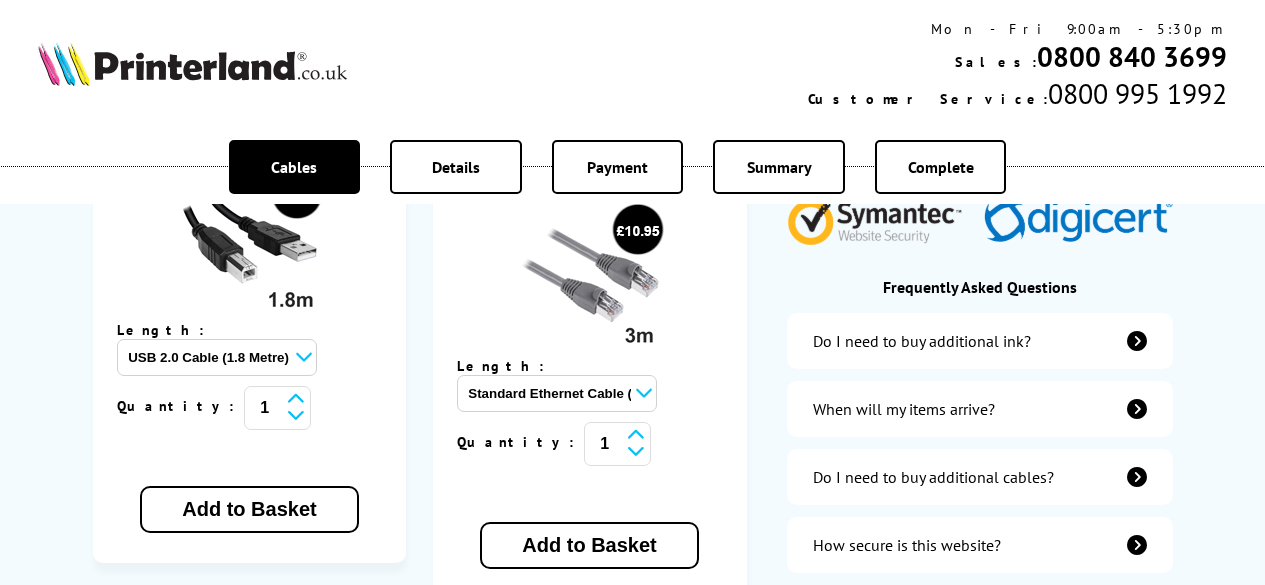 scroll, scrollTop: 600, scrollLeft: 0, axis: vertical 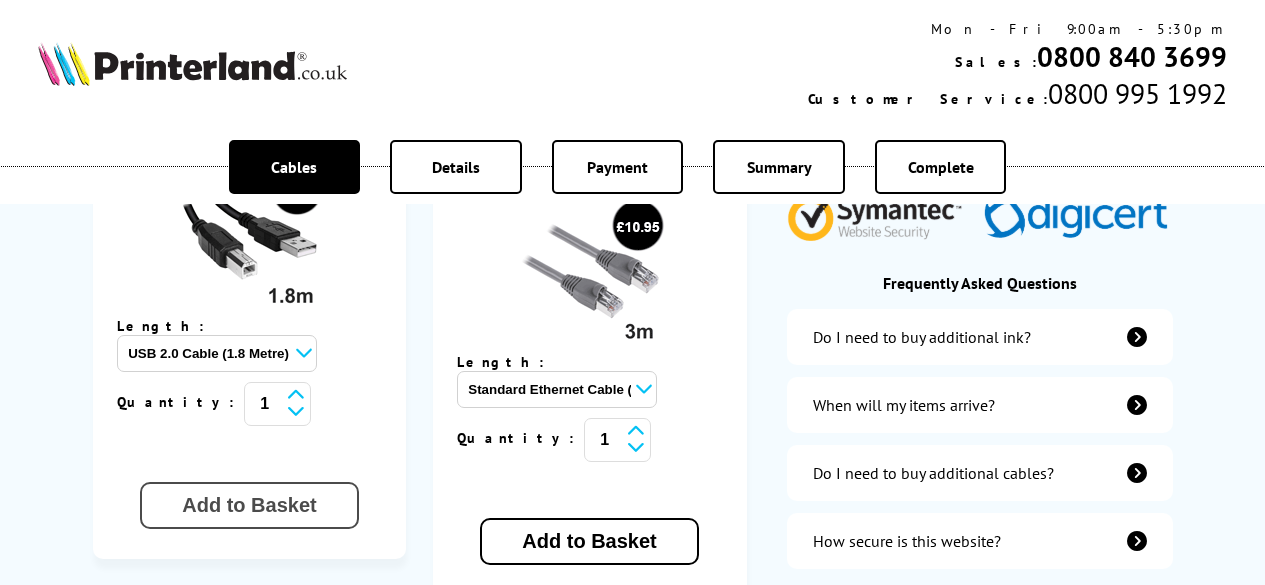 click on "Add to Basket" at bounding box center [249, 505] 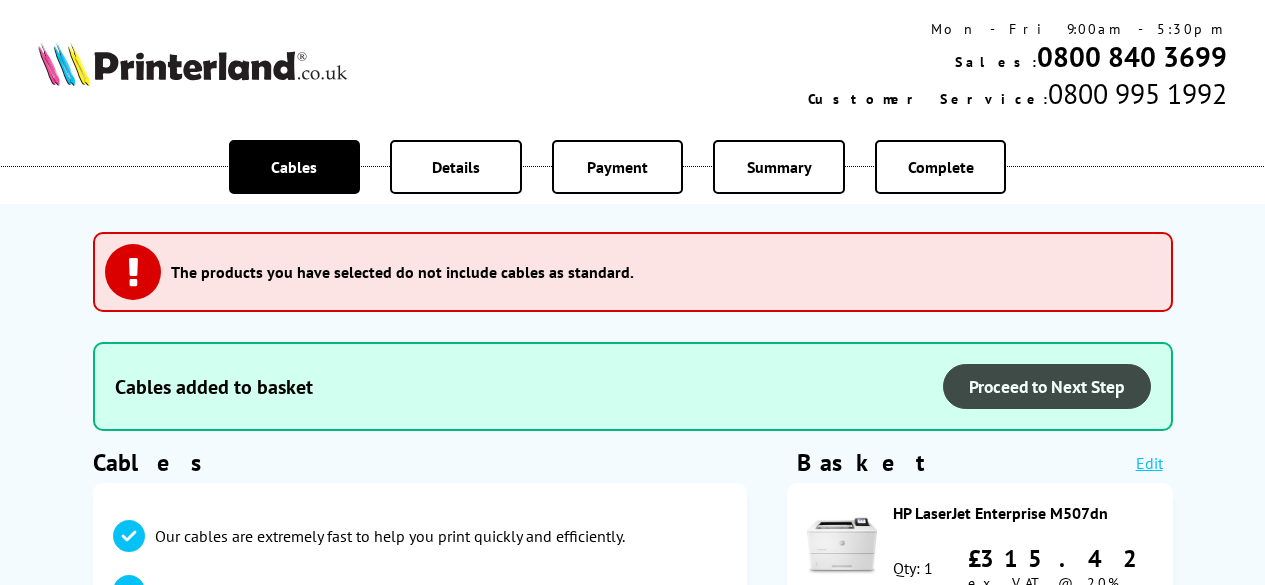scroll, scrollTop: 0, scrollLeft: 0, axis: both 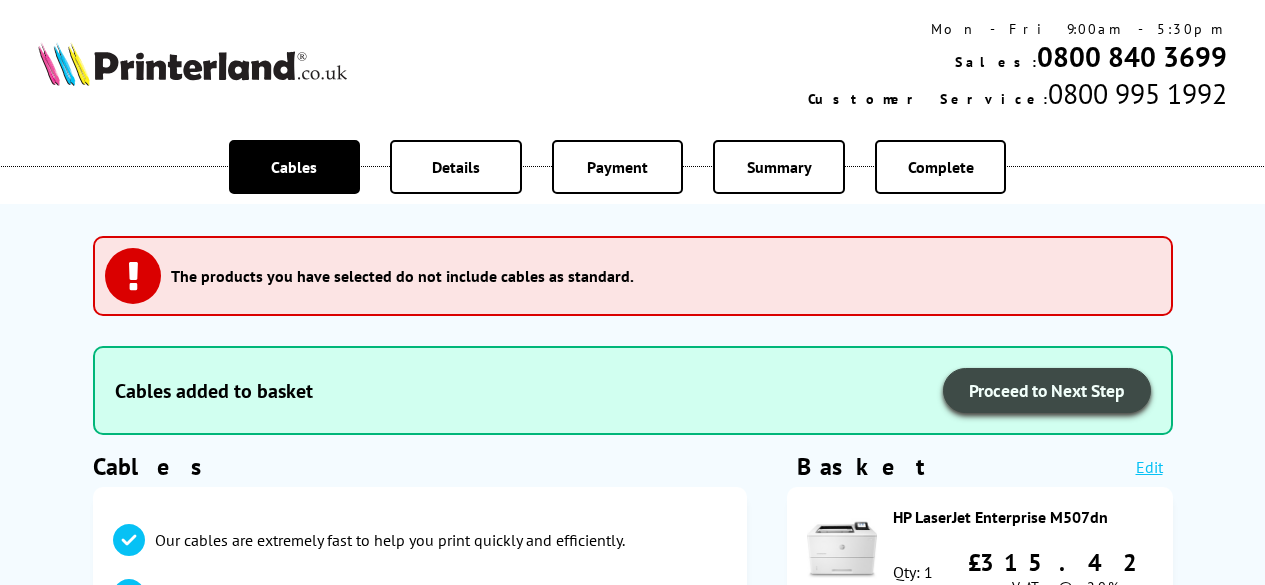 click on "Proceed to Next Step" at bounding box center (1047, 390) 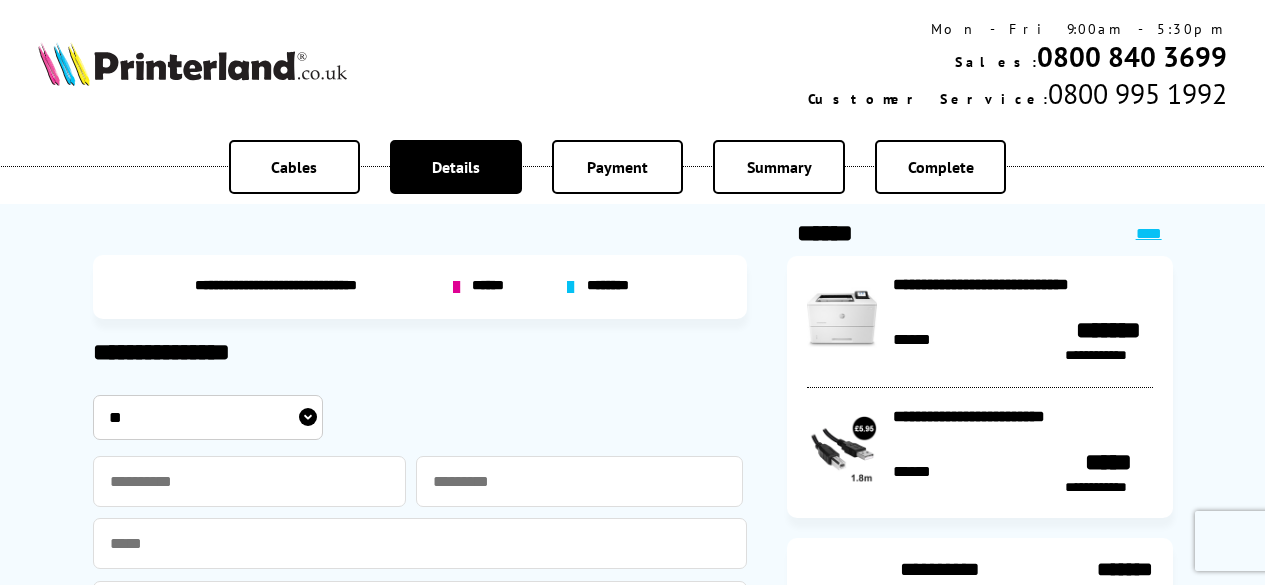 scroll, scrollTop: 0, scrollLeft: 0, axis: both 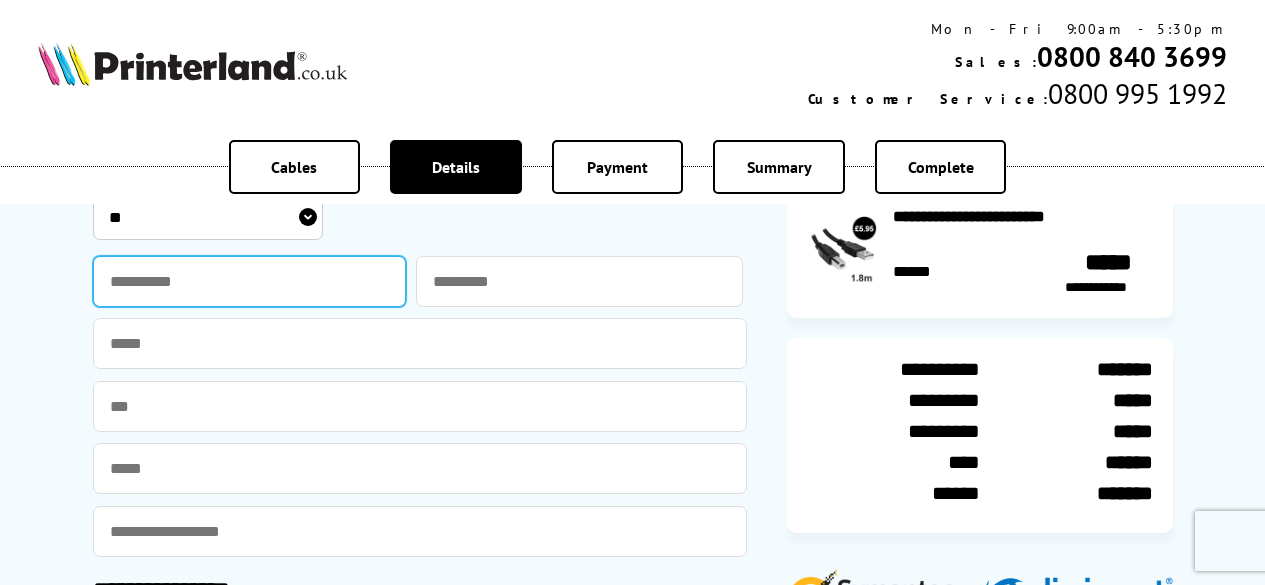 click at bounding box center (250, 281) 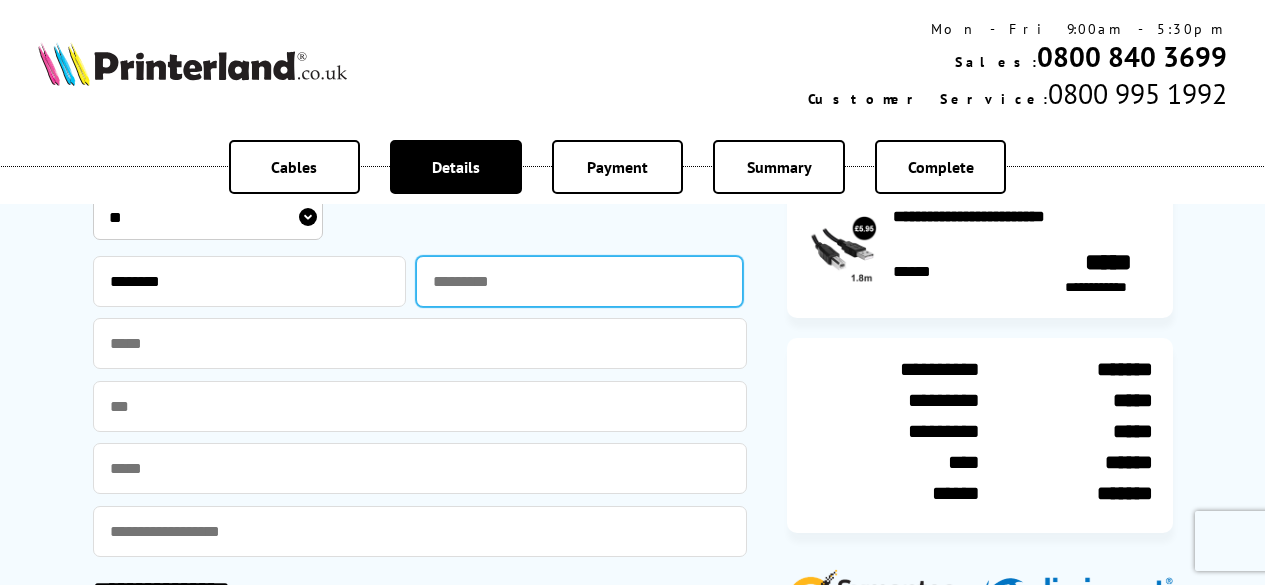 click at bounding box center (579, 281) 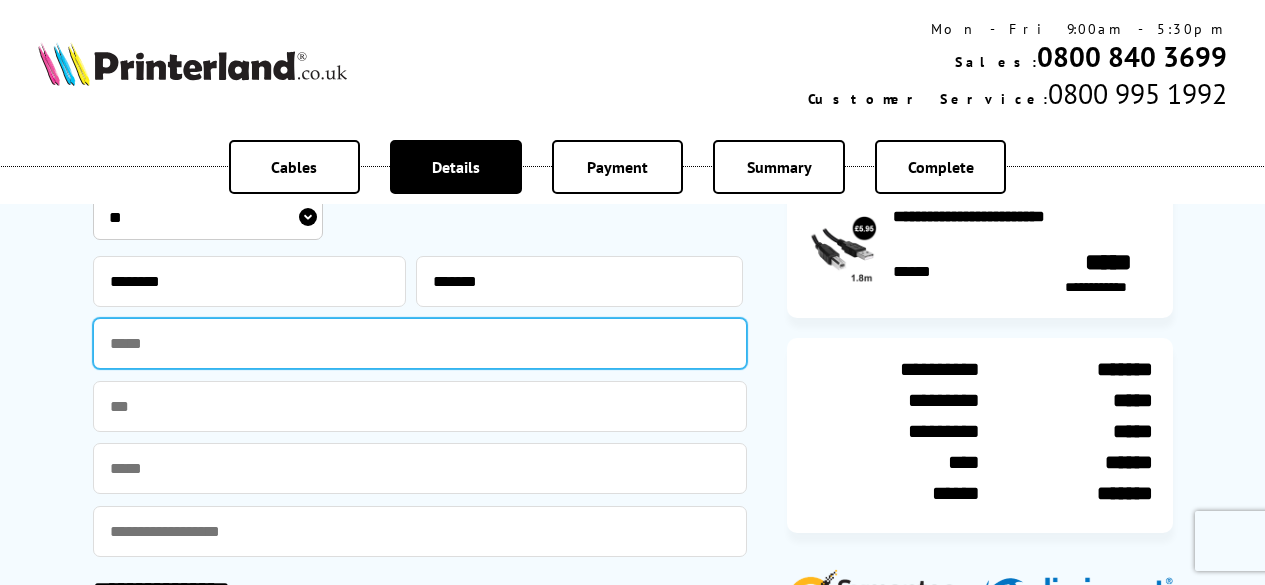 click at bounding box center (420, 343) 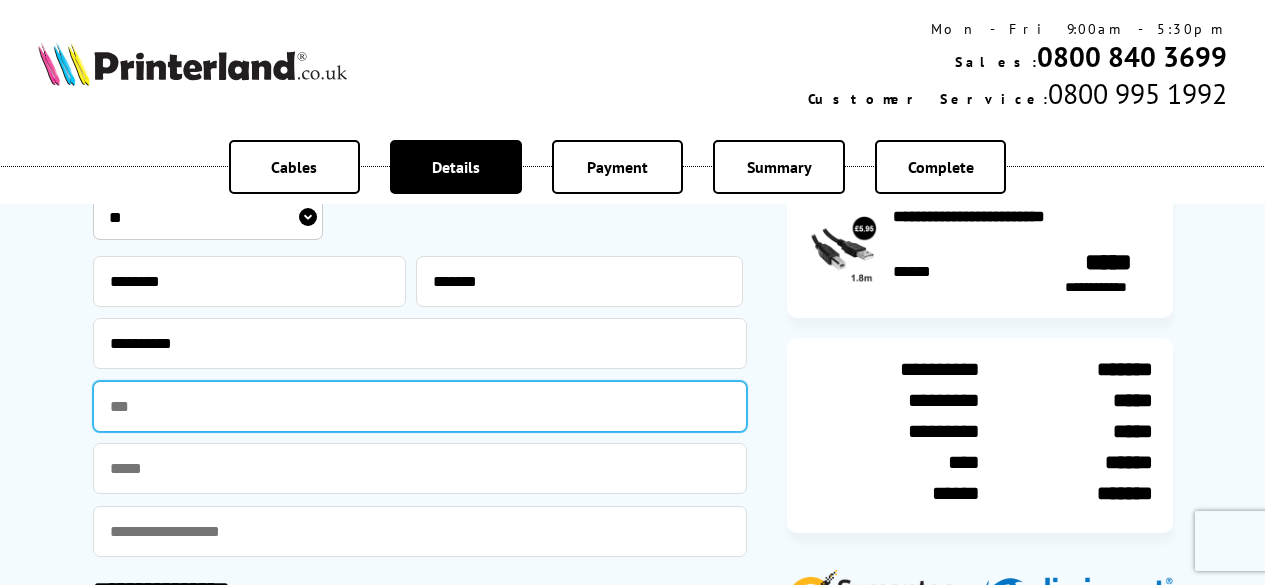 click at bounding box center [420, 406] 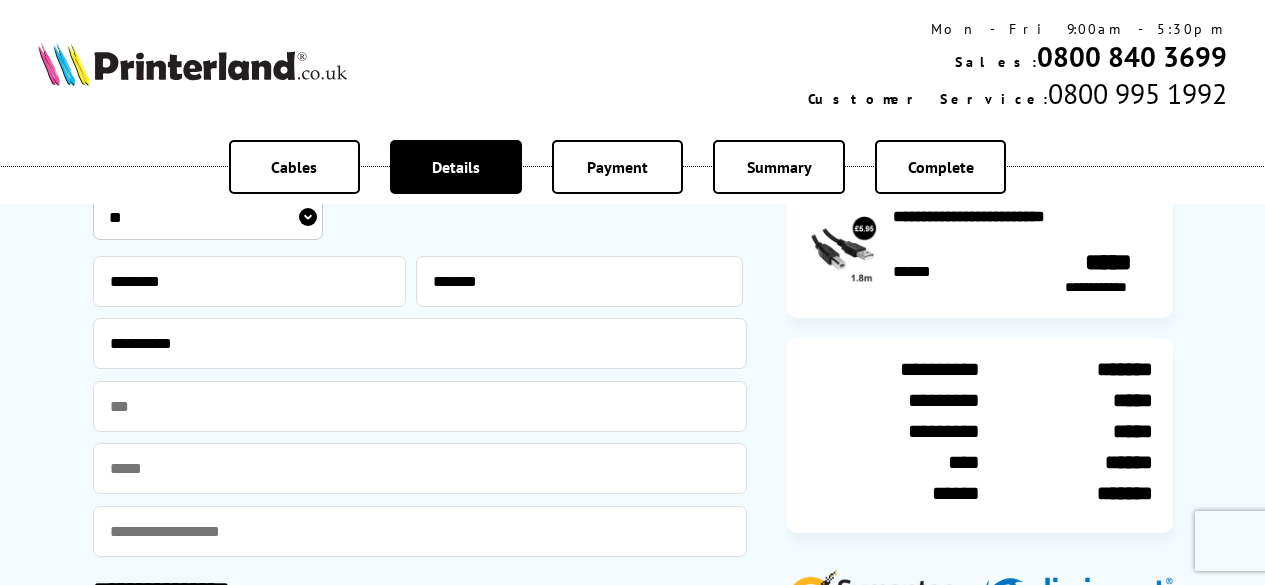 click at bounding box center (420, 468) 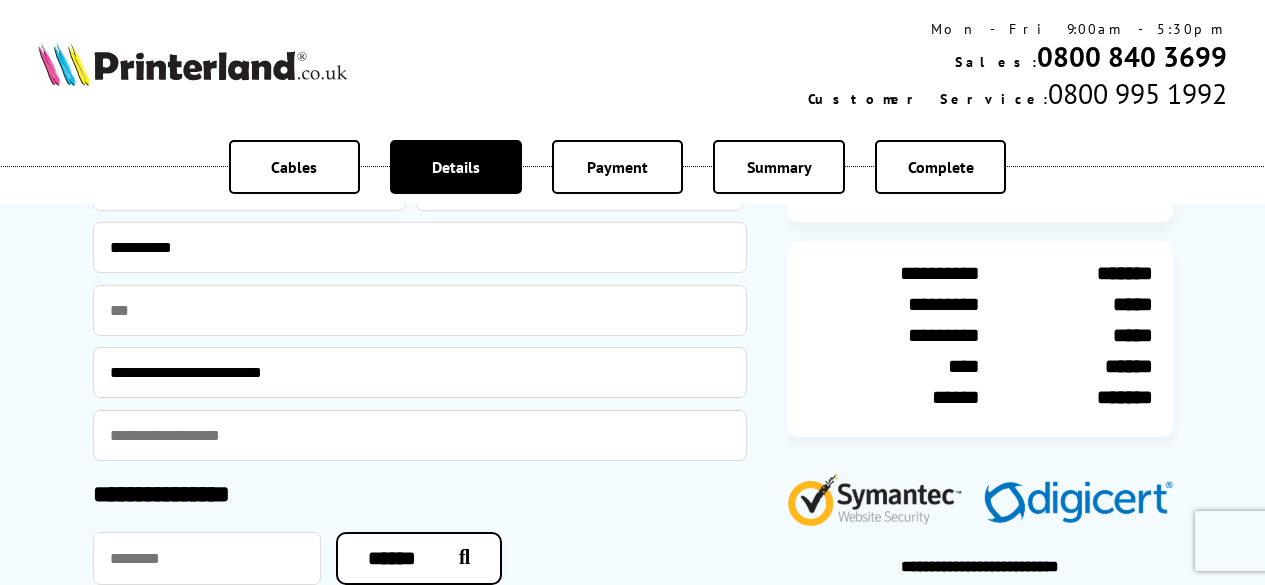 scroll, scrollTop: 300, scrollLeft: 0, axis: vertical 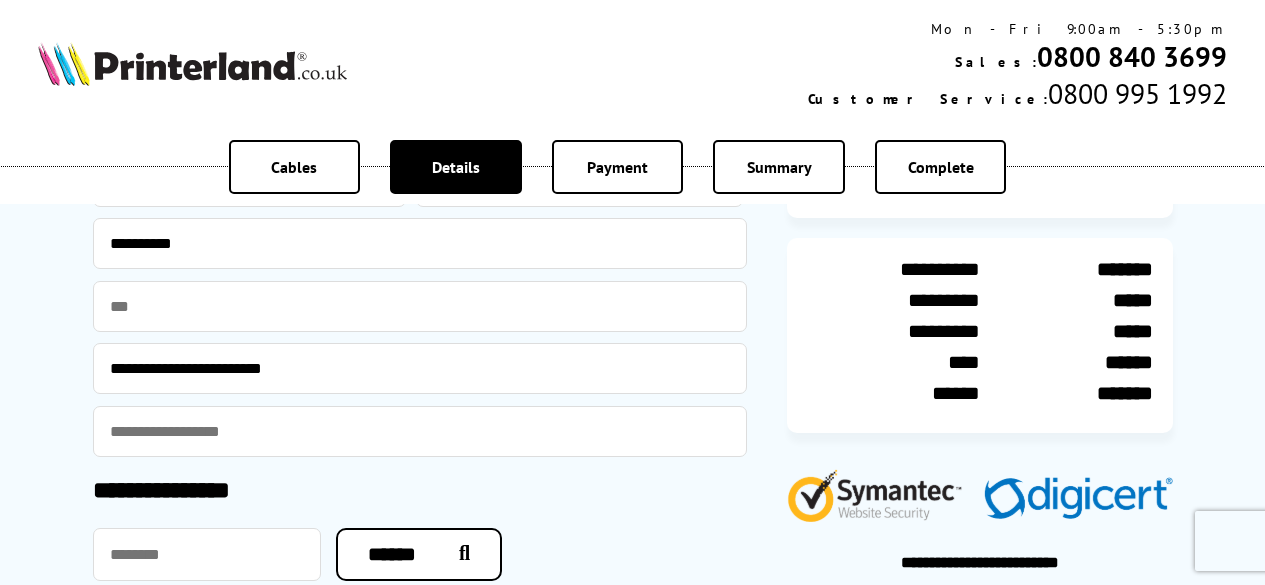 click at bounding box center (420, 431) 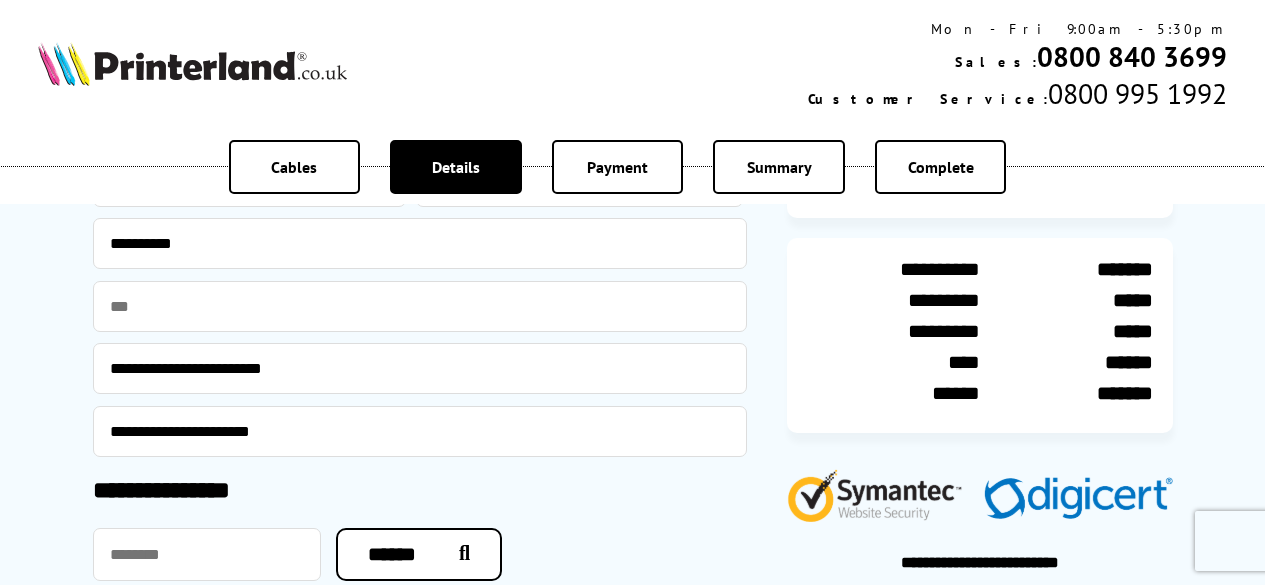 click on "**********" at bounding box center (420, 431) 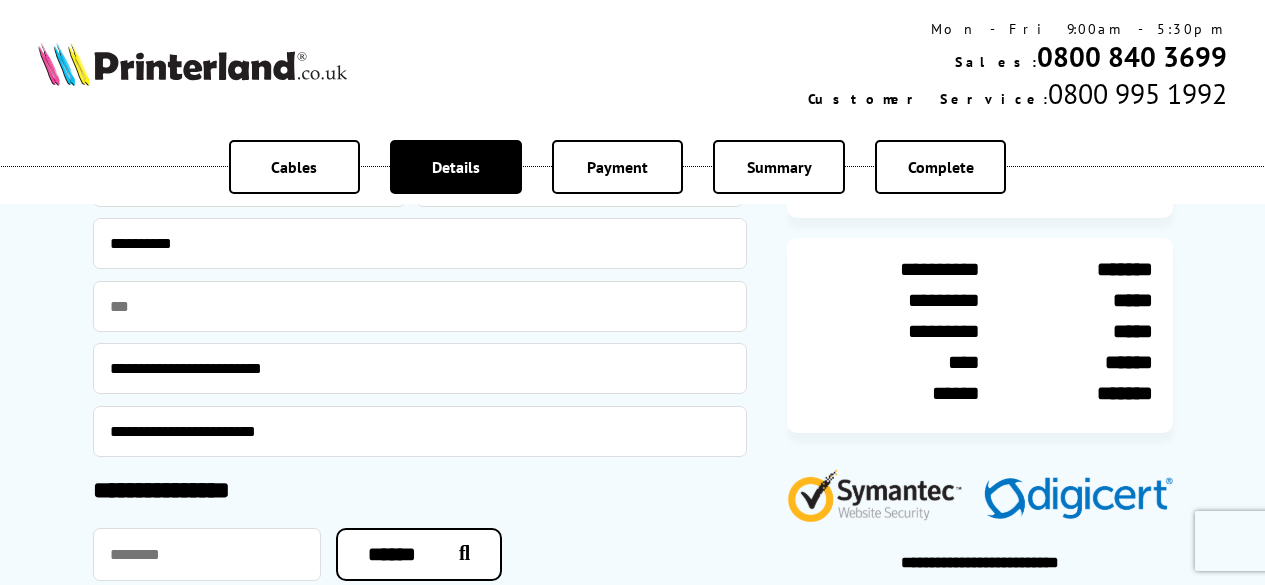type on "**********" 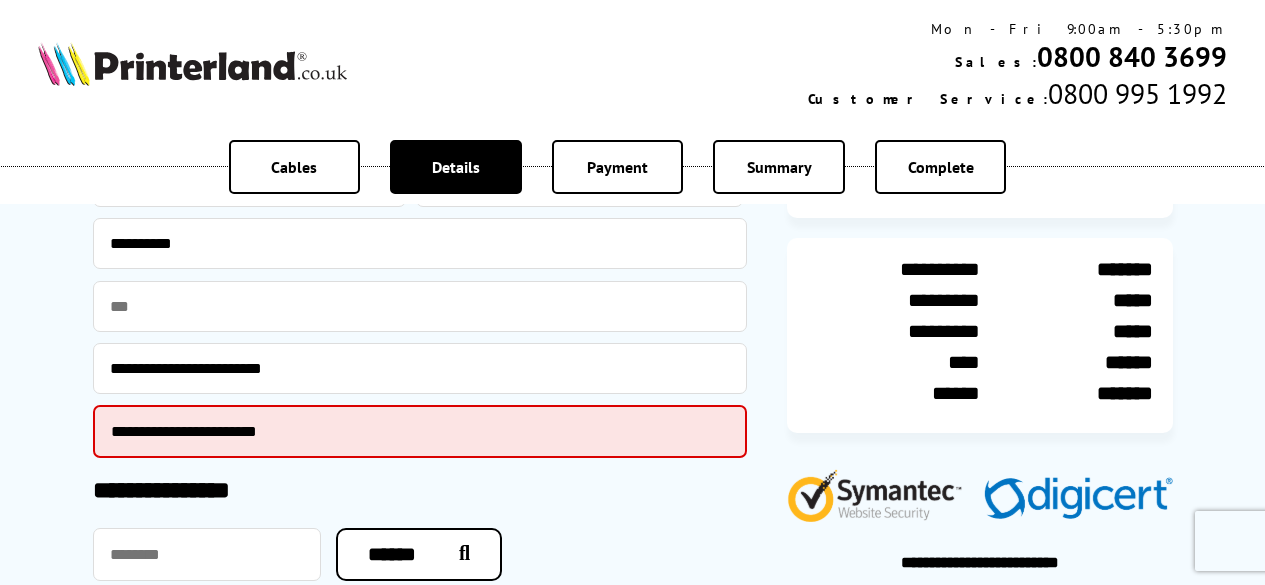 click on "**********" at bounding box center (420, 492) 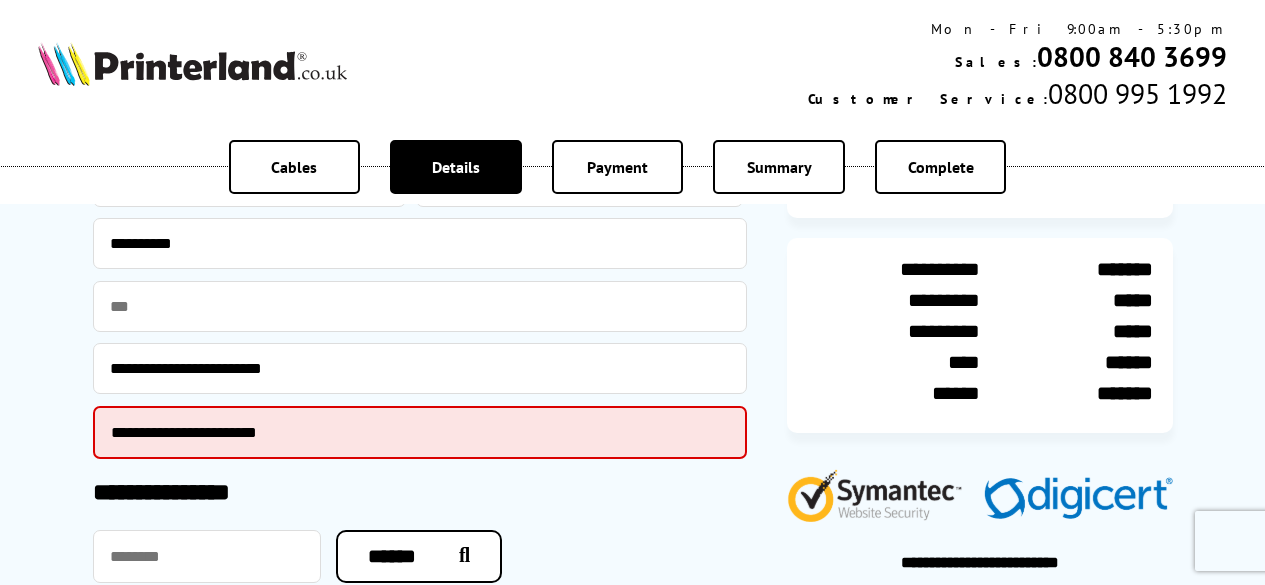 click on "**********" at bounding box center (632, 293) 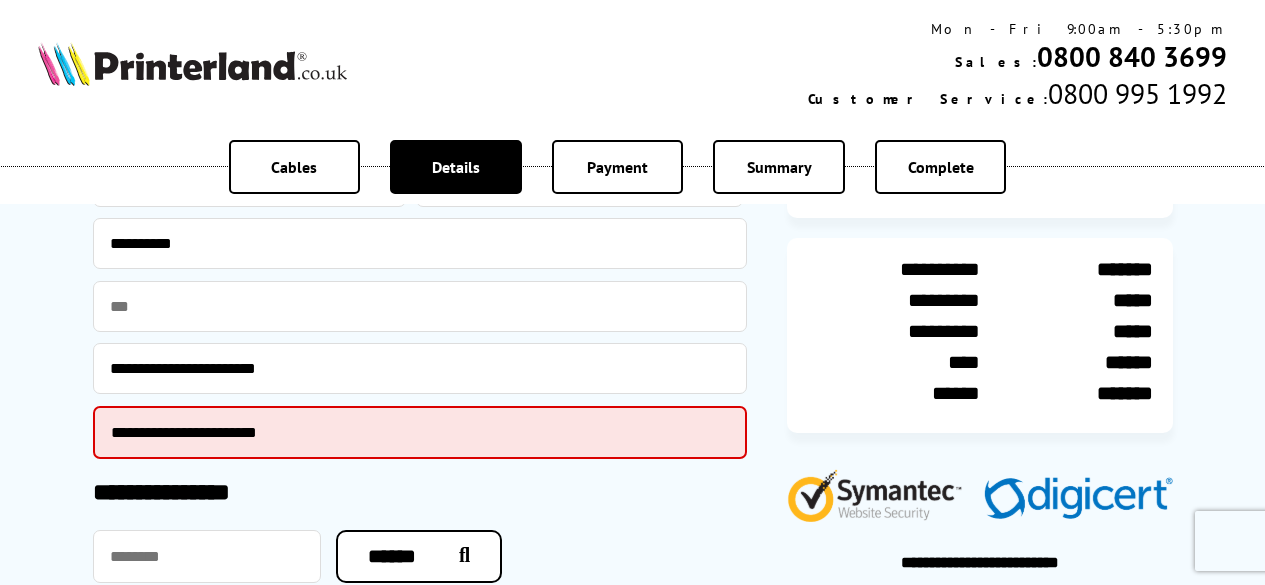 type on "**********" 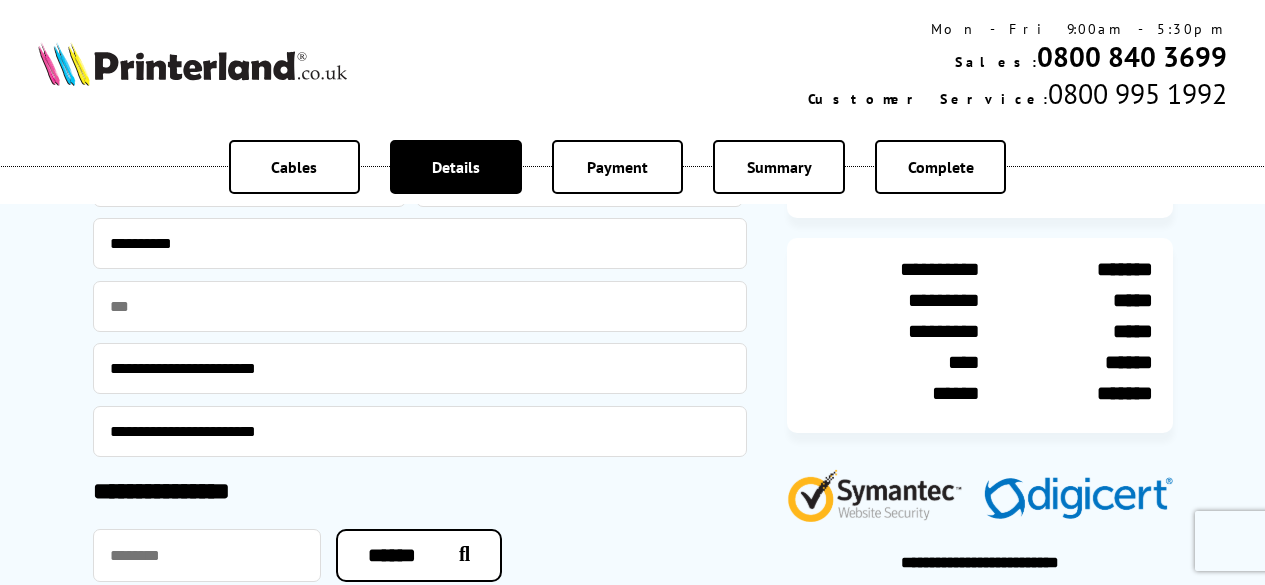 click on "**********" at bounding box center (632, 293) 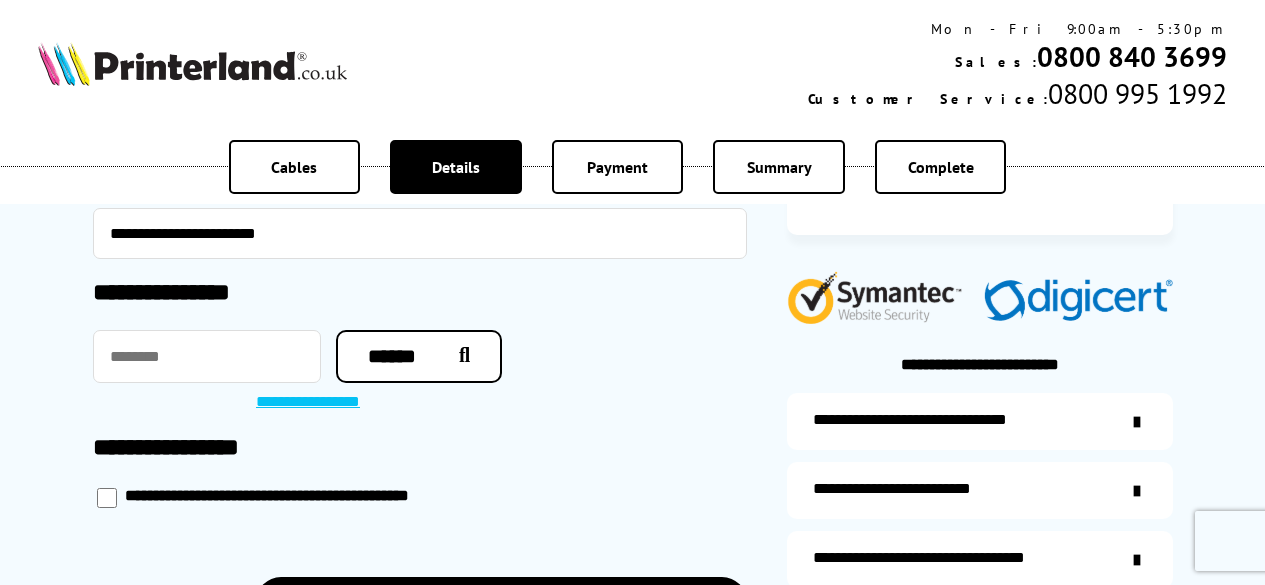 scroll, scrollTop: 500, scrollLeft: 0, axis: vertical 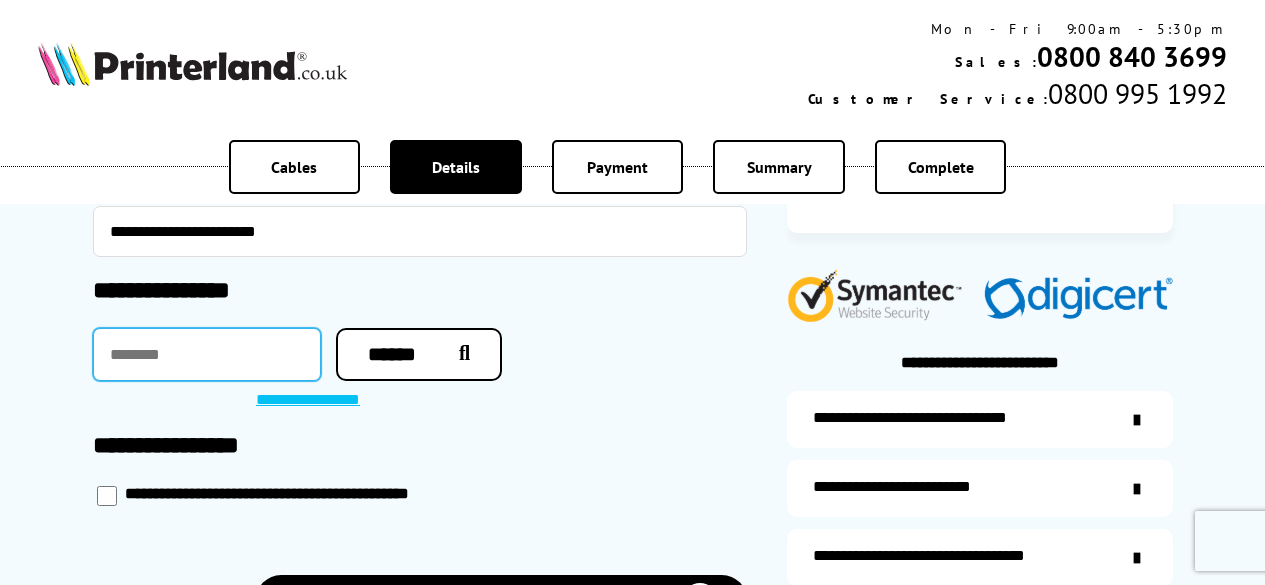 click at bounding box center [207, 354] 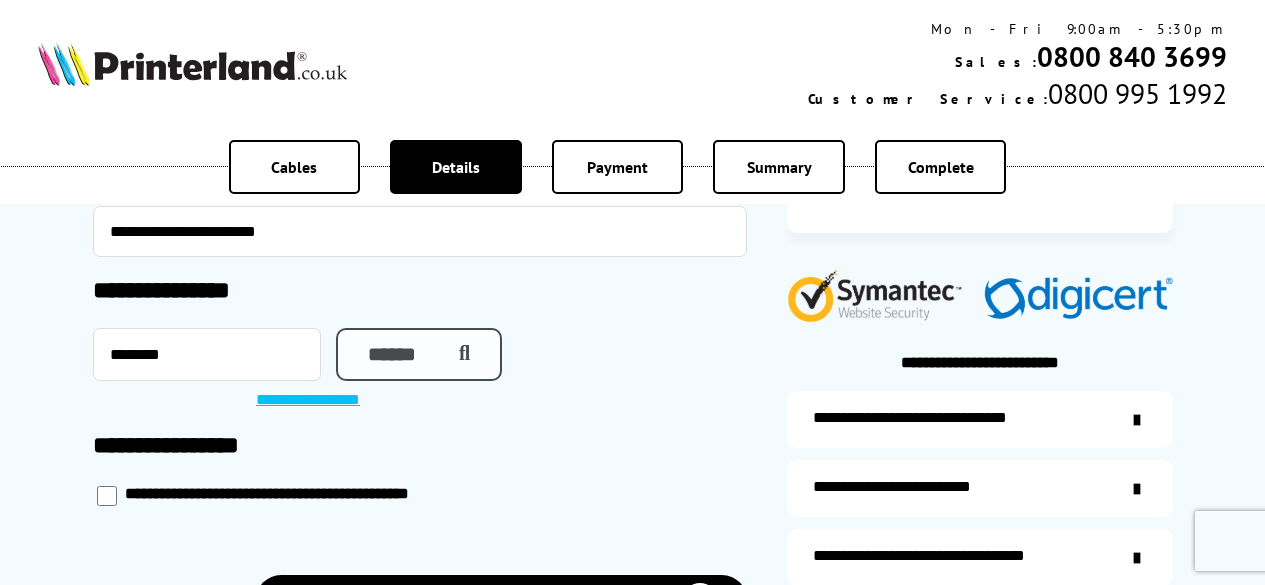 click on "******" at bounding box center (419, 354) 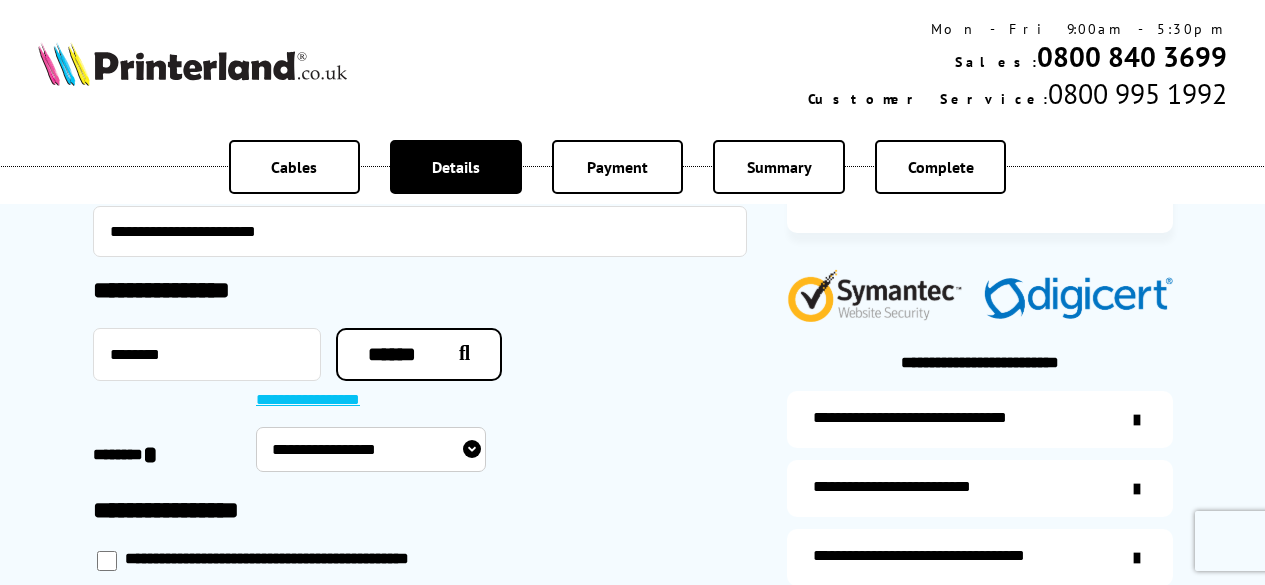 click on "**********" at bounding box center [371, 449] 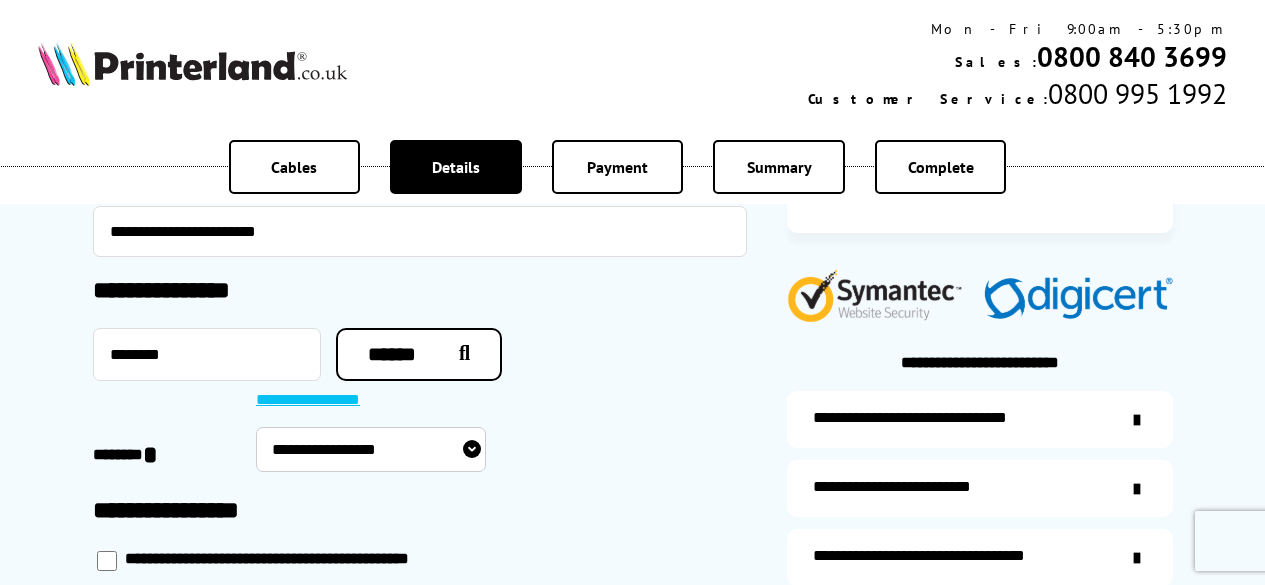select on "**********" 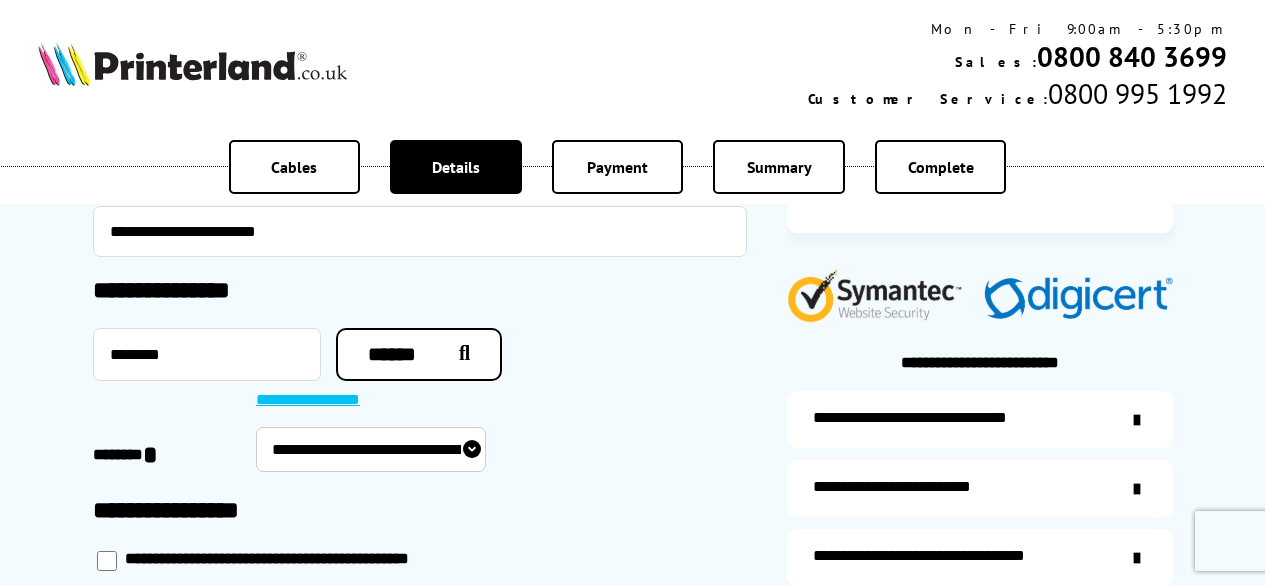click on "**********" at bounding box center (371, 449) 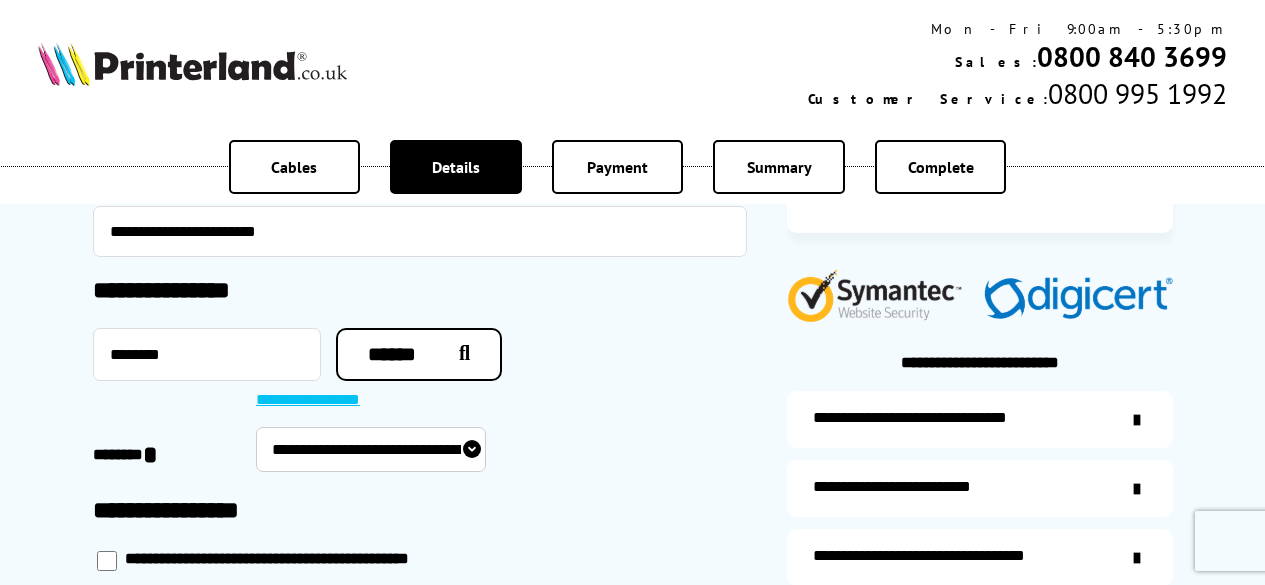 select on "**" 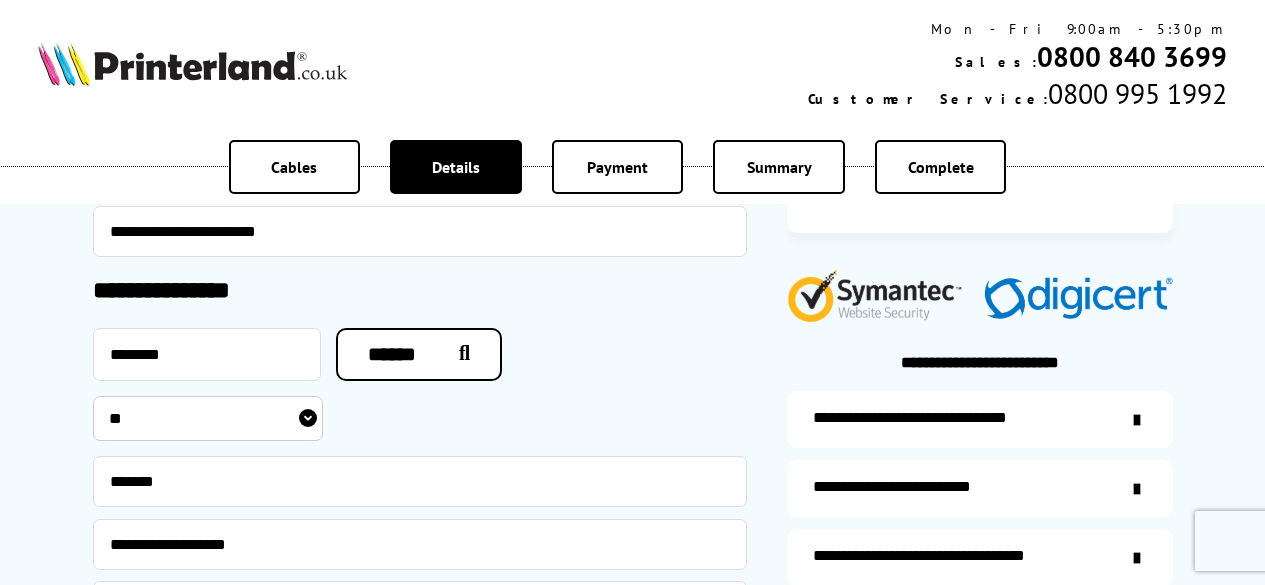 click on "**********" at bounding box center [338, 418] 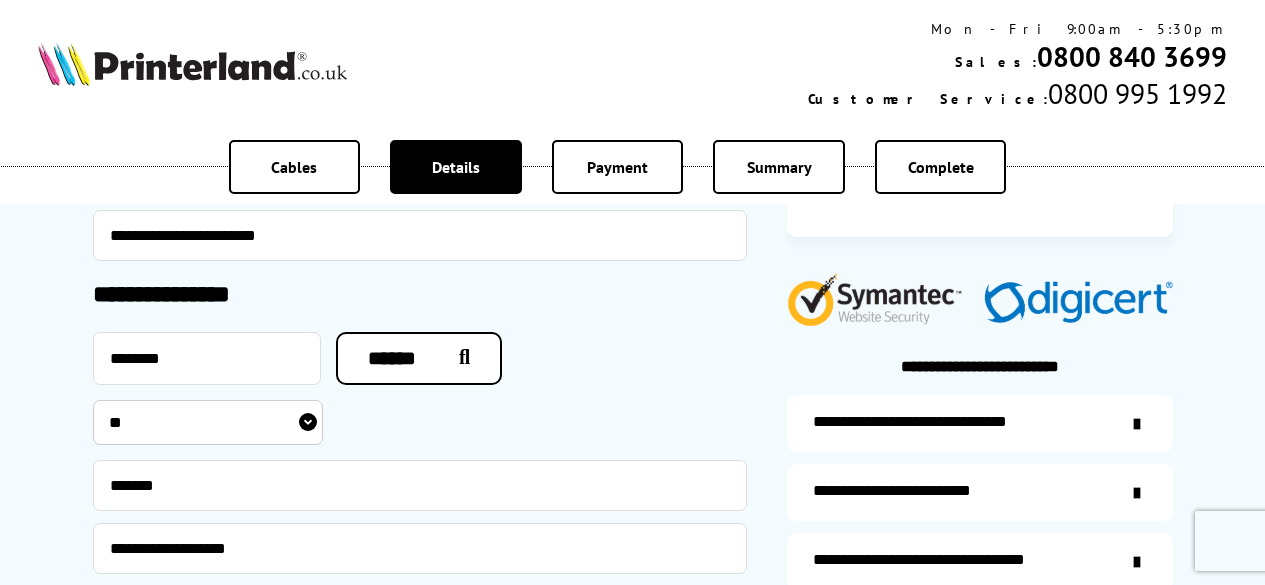 scroll, scrollTop: 500, scrollLeft: 0, axis: vertical 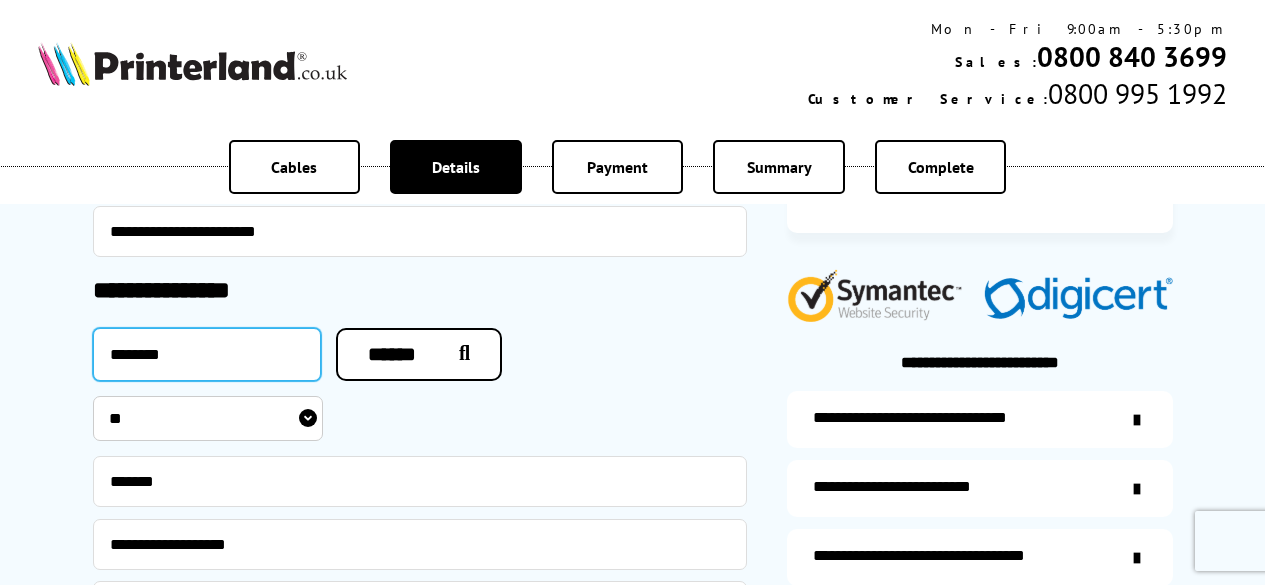 click on "********" at bounding box center (207, 354) 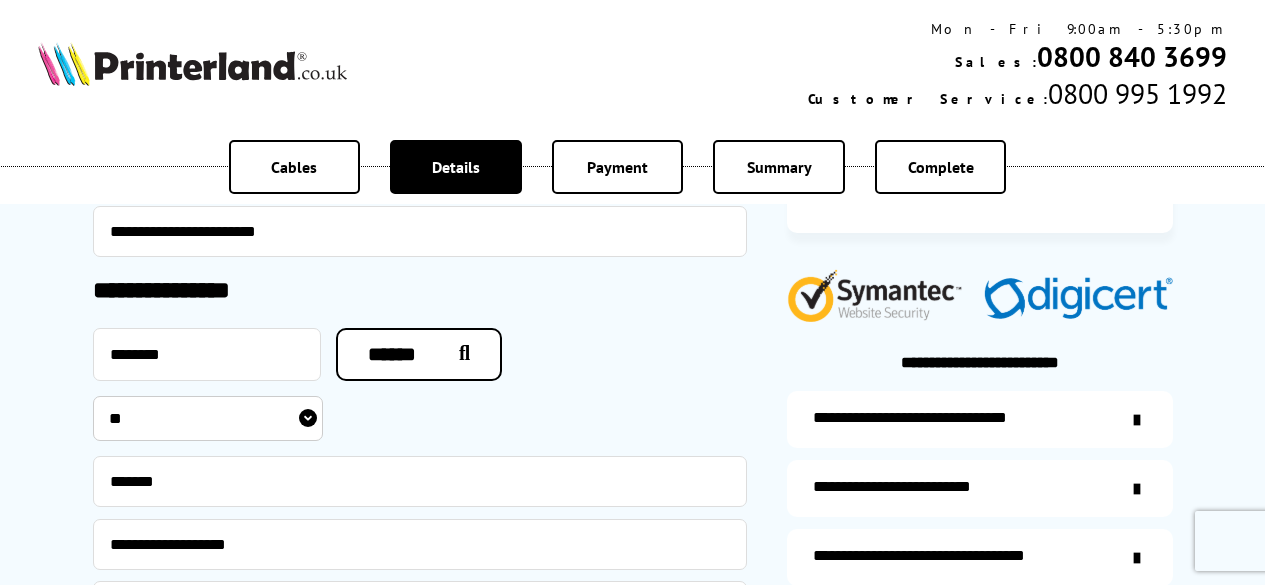 click on "**********" at bounding box center [338, 418] 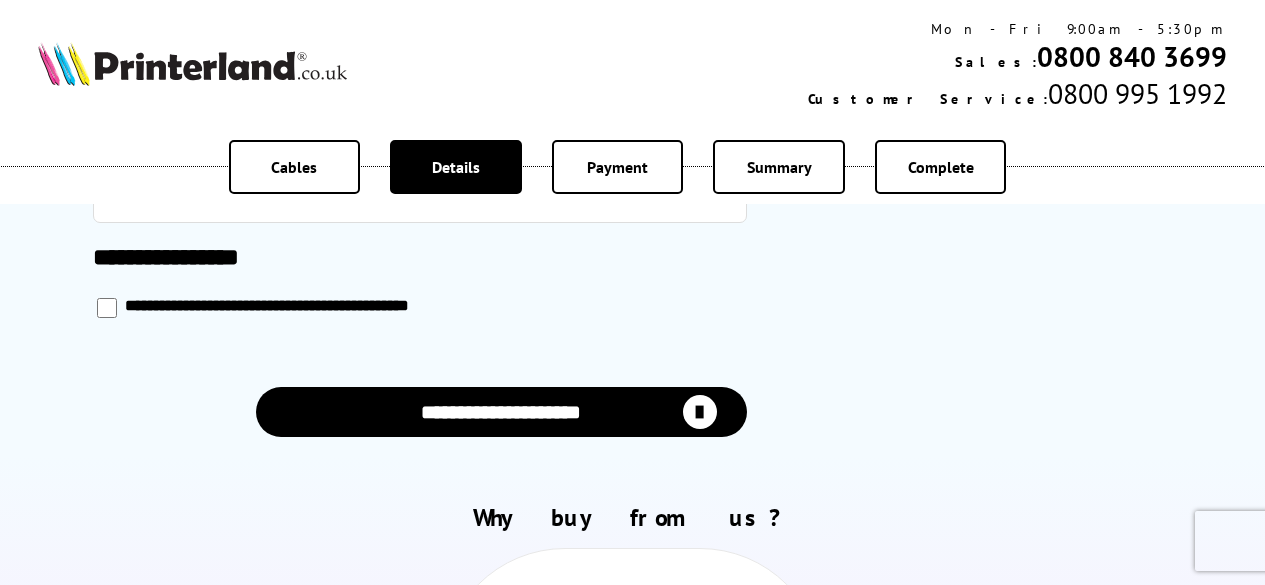 scroll, scrollTop: 1100, scrollLeft: 0, axis: vertical 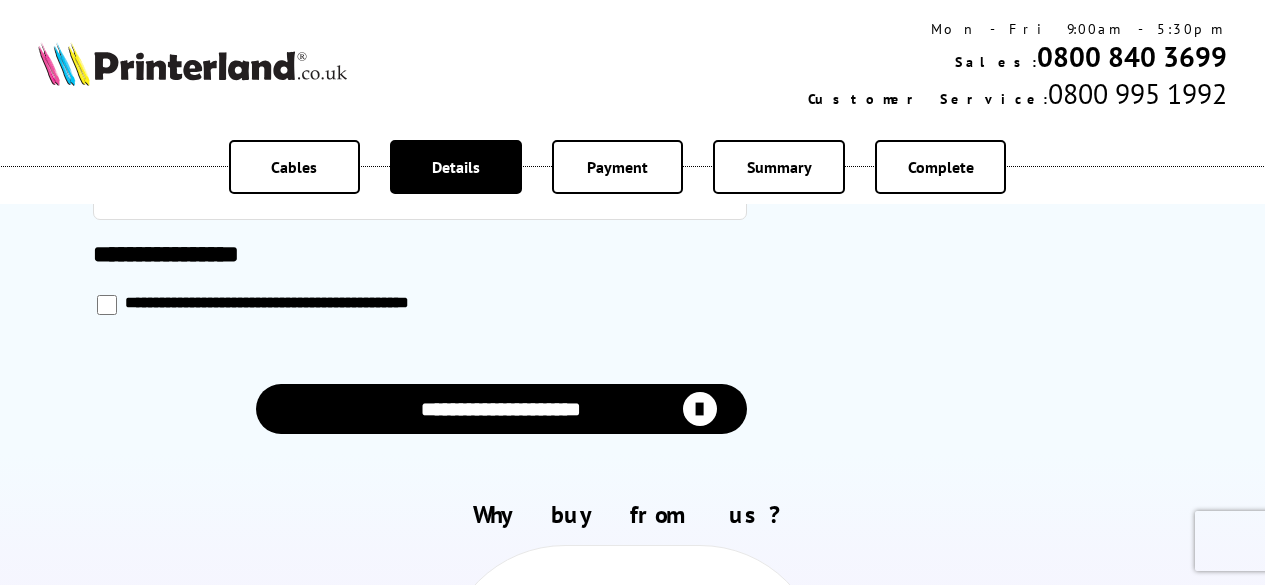 click on "**********" at bounding box center (501, 409) 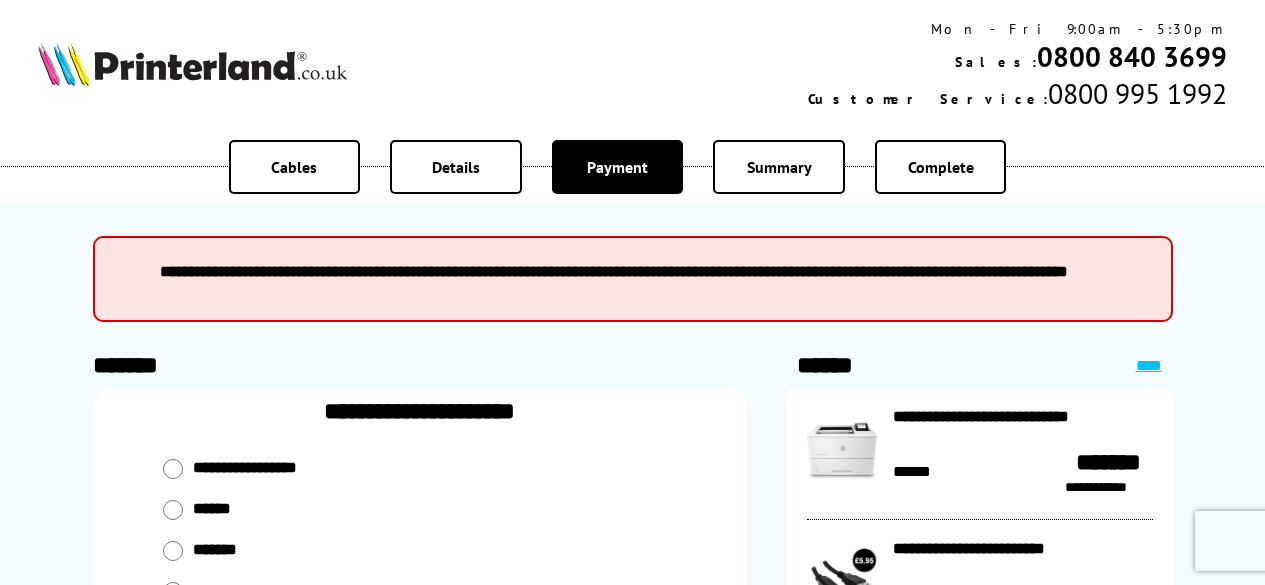 scroll, scrollTop: 0, scrollLeft: 0, axis: both 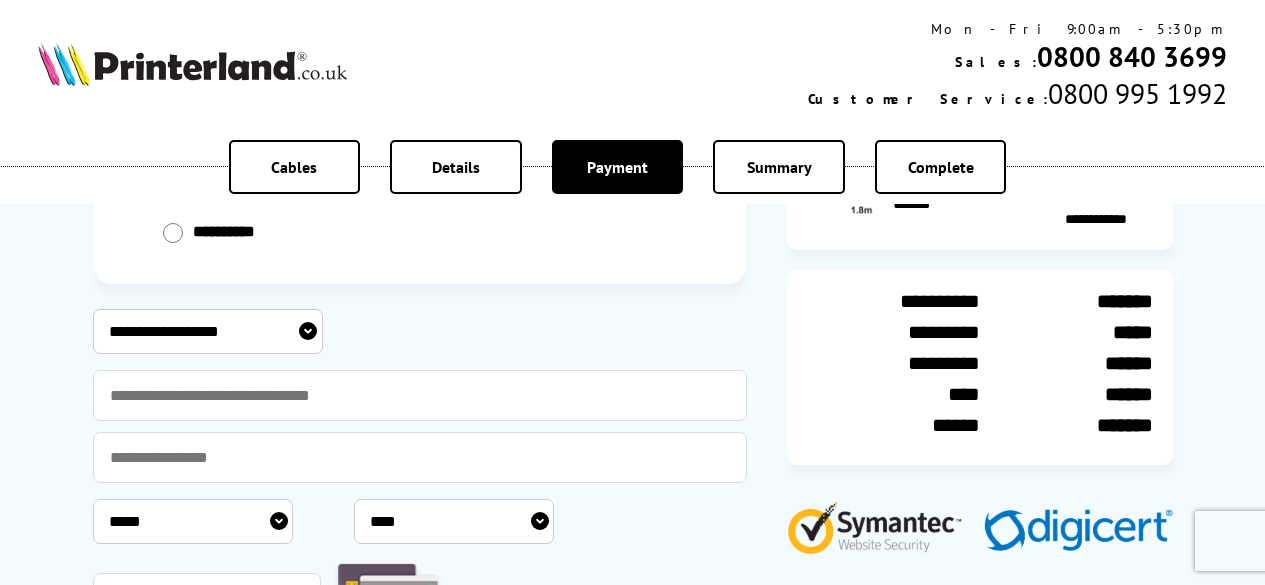 click on "**********" at bounding box center [208, 331] 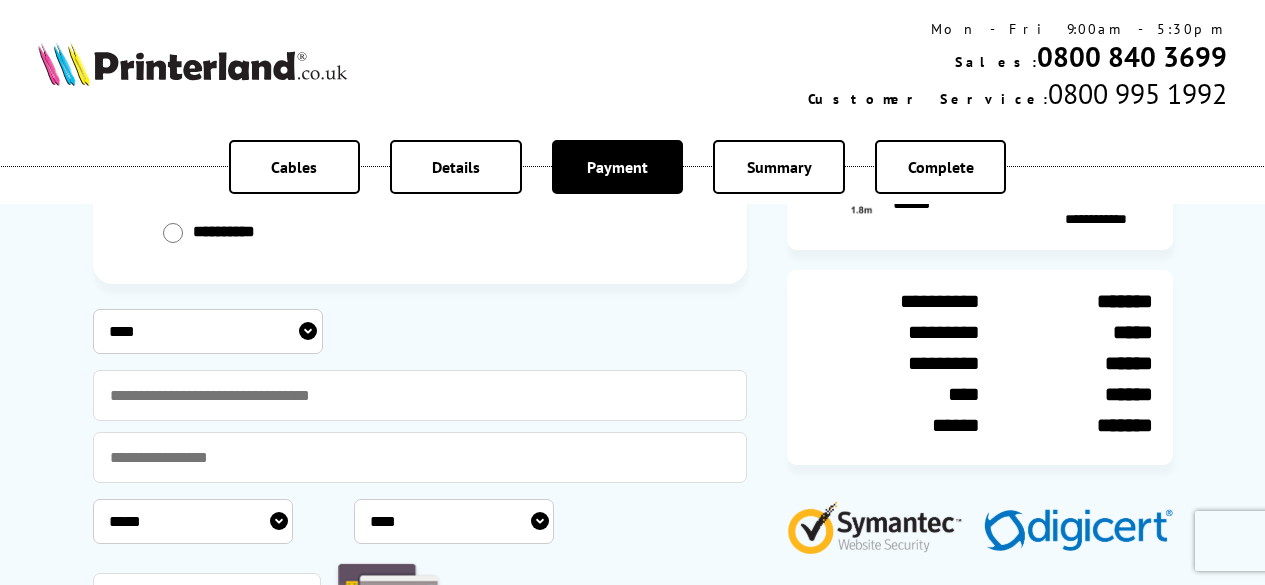 click on "**********" at bounding box center (208, 331) 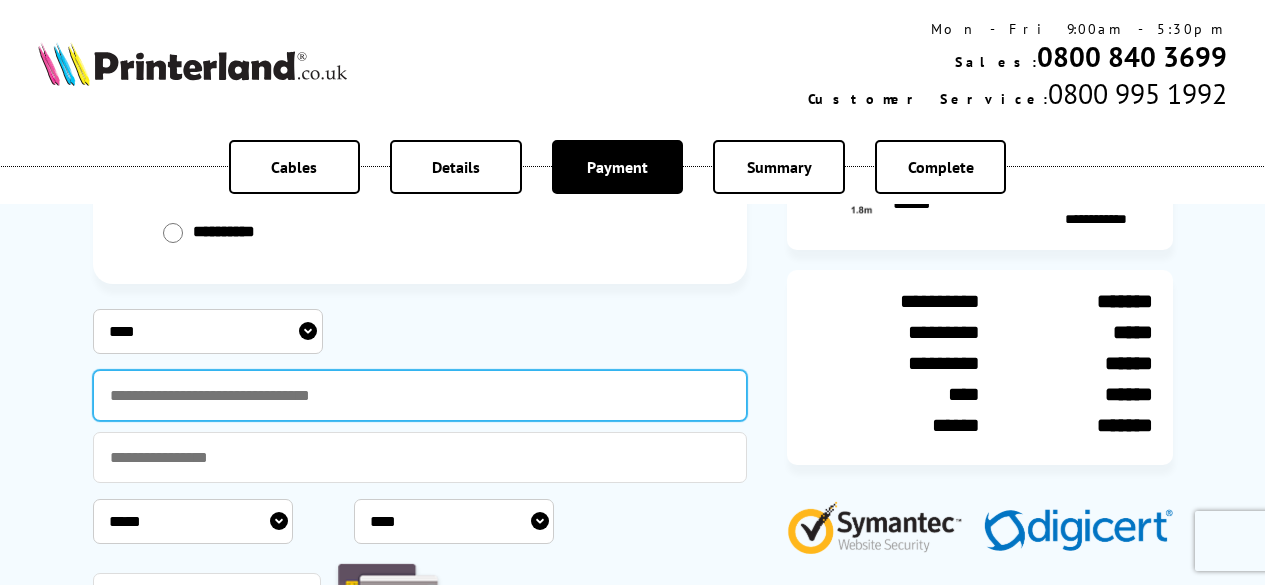 click at bounding box center [420, 395] 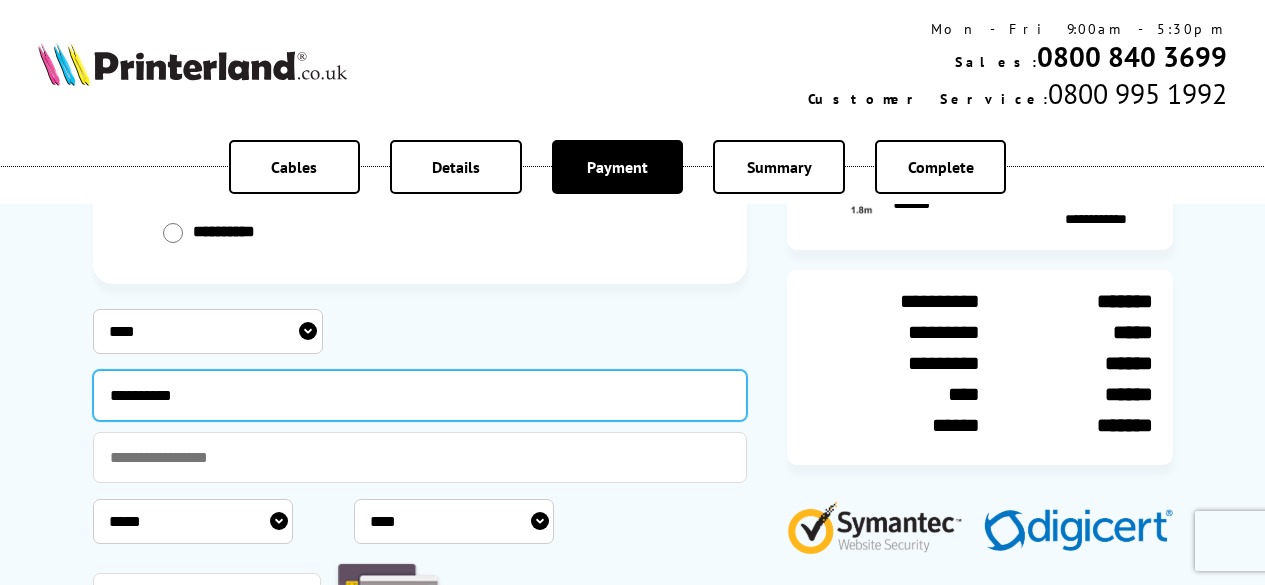 type on "*********" 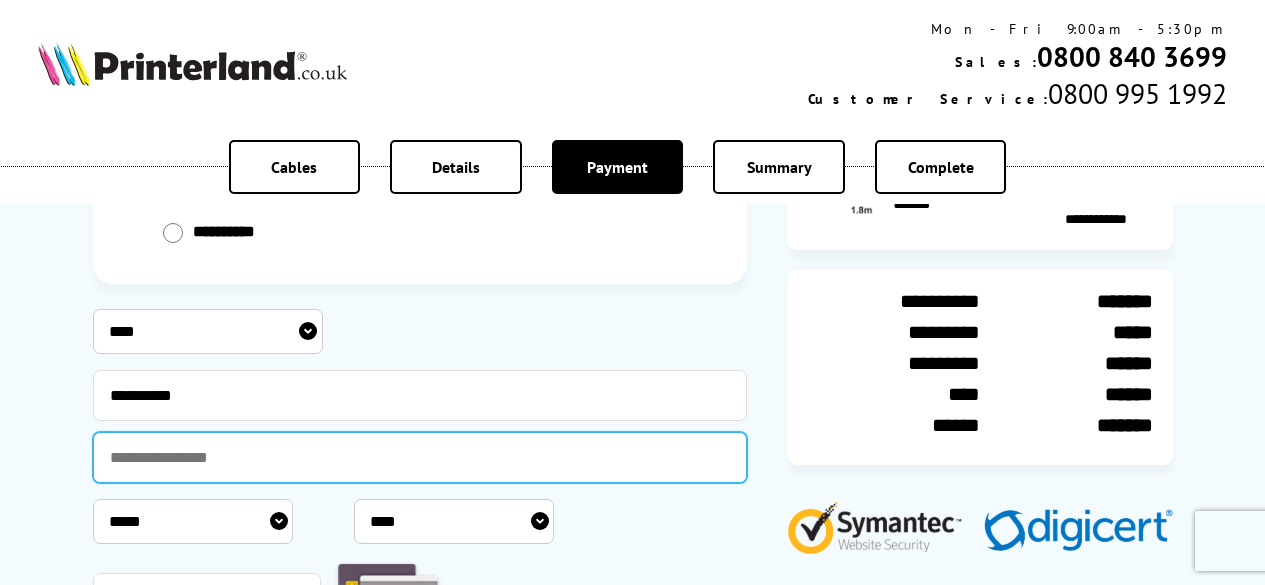click at bounding box center [420, 457] 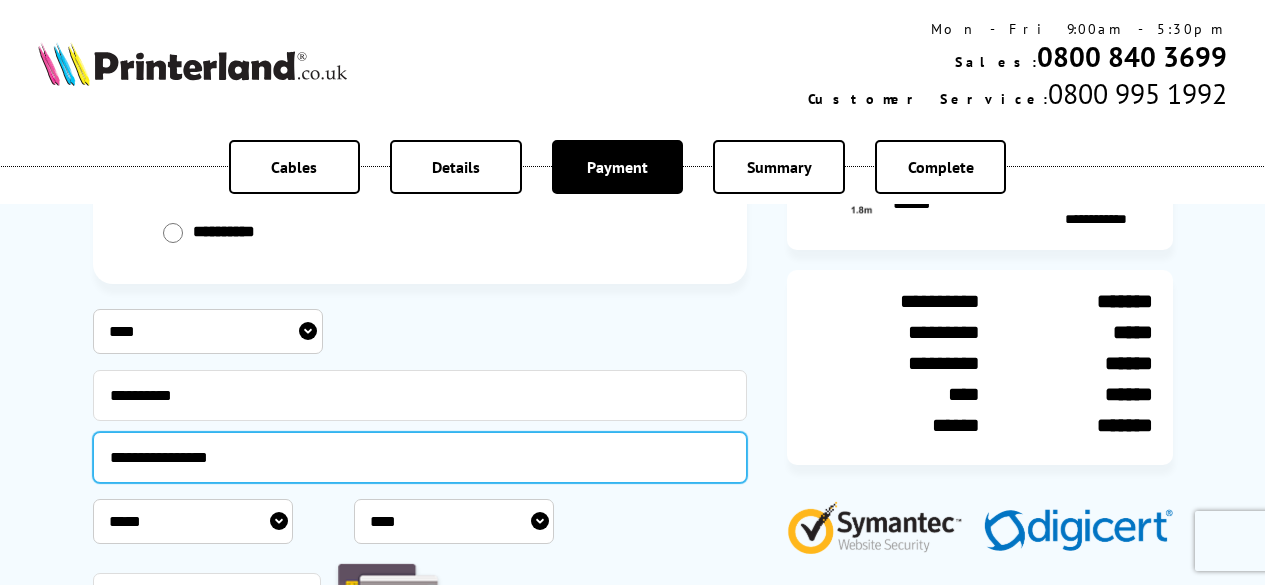 type on "**********" 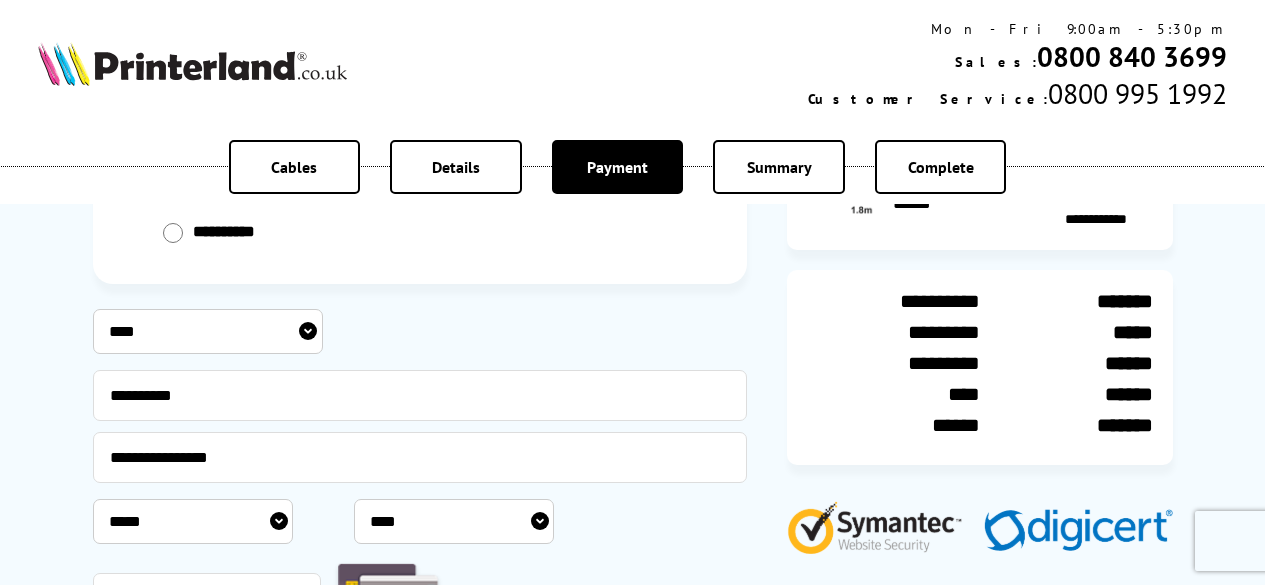 click on "*****
*
*
*
*
*
*
*
*
*
**
**
**" at bounding box center [193, 521] 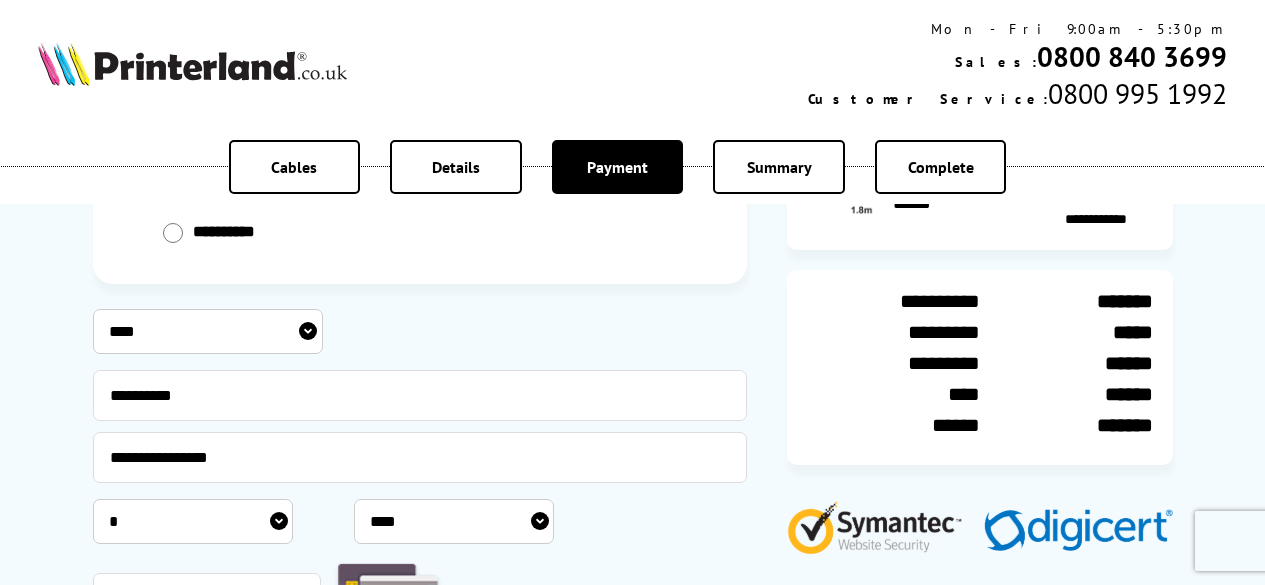 click on "*****
*
*
*
*
*
*
*
*
*
**
**
**" at bounding box center (193, 521) 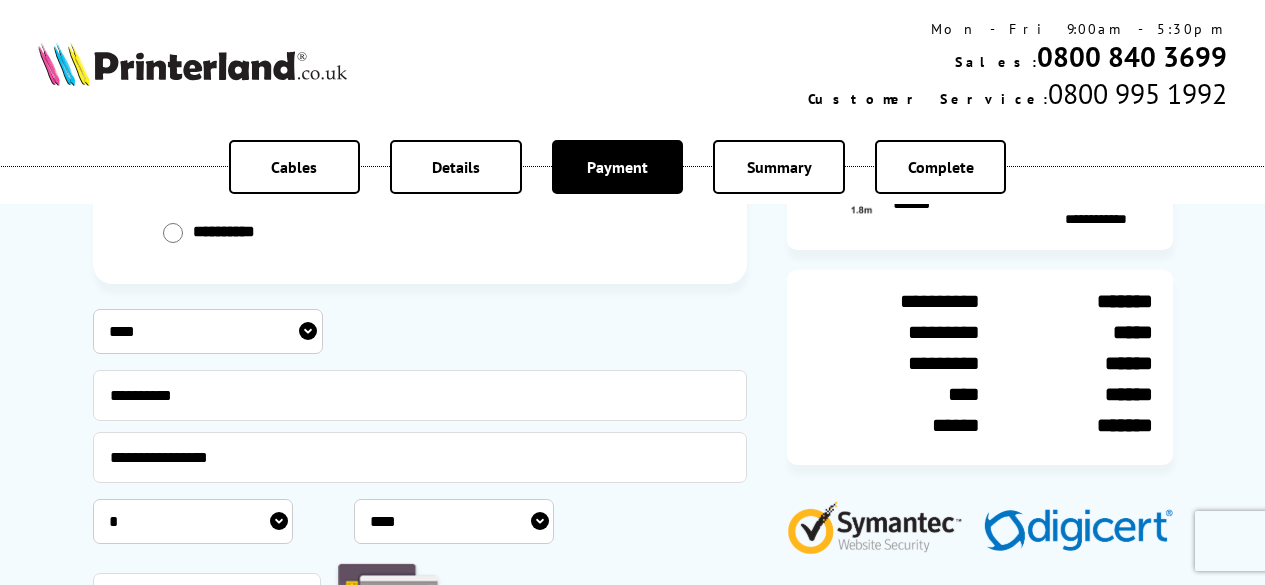 click on "****
****
****
****
****
****
****
****
****
****
****
****
****
****
****
****
****
****
****
****
****
****" at bounding box center [454, 521] 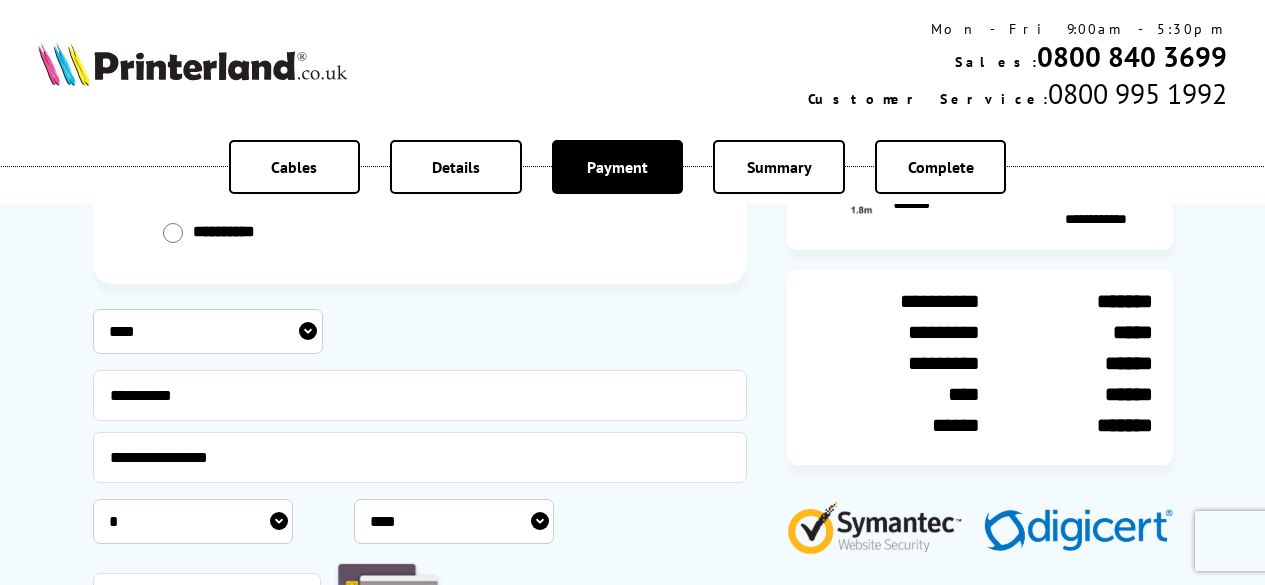 select on "****" 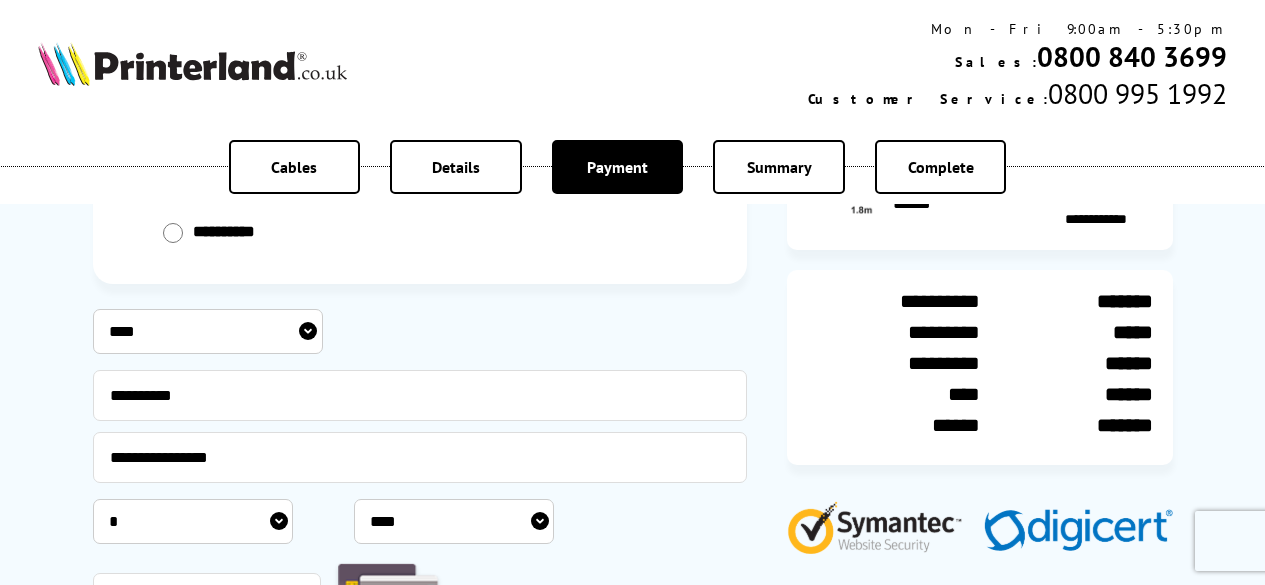 click on "**********" at bounding box center [420, 331] 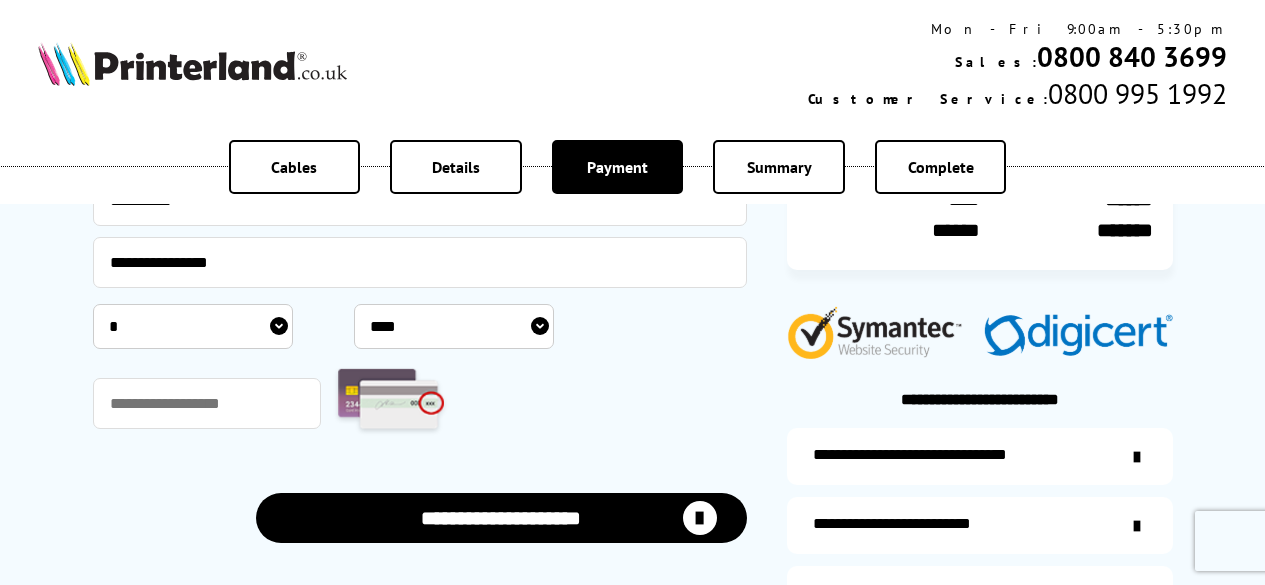scroll, scrollTop: 600, scrollLeft: 0, axis: vertical 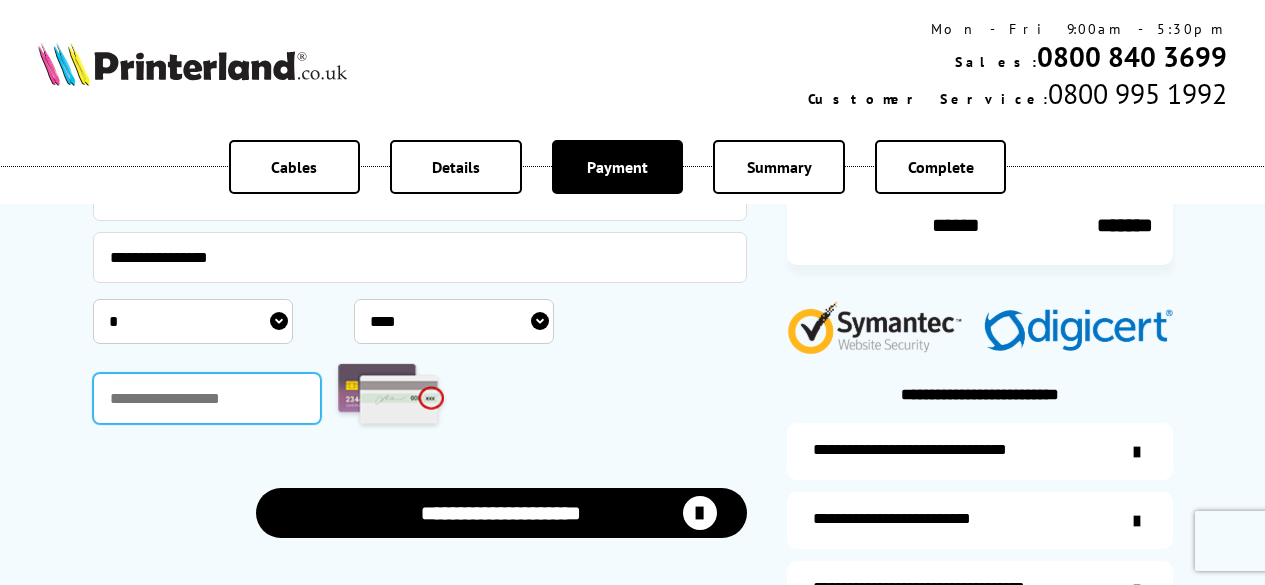 click at bounding box center (207, 398) 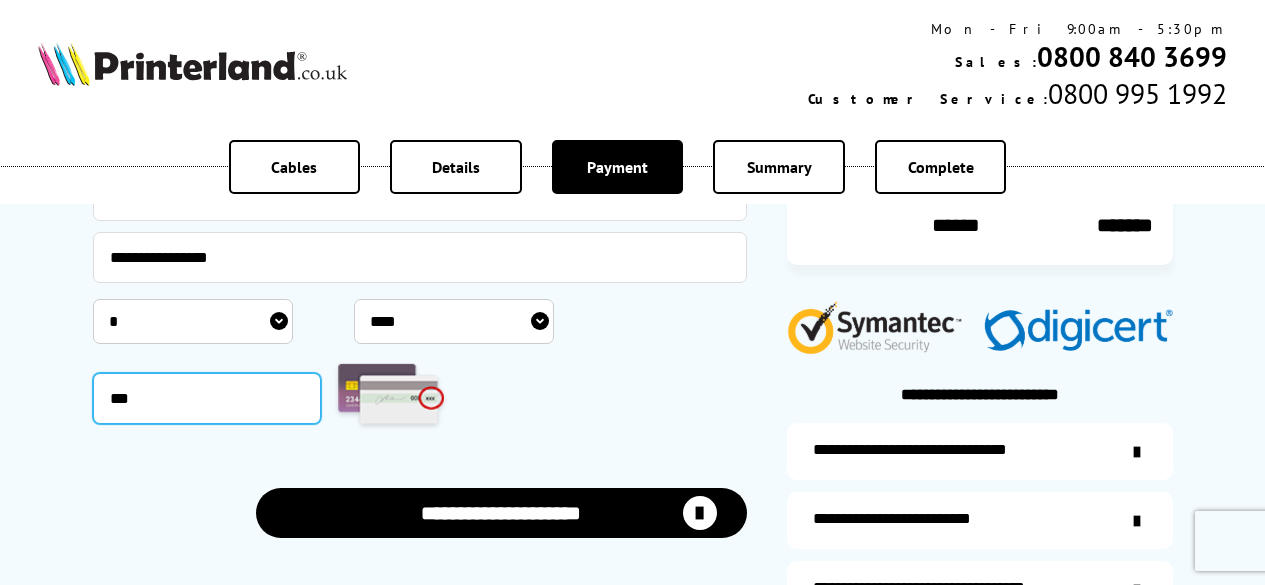 type on "***" 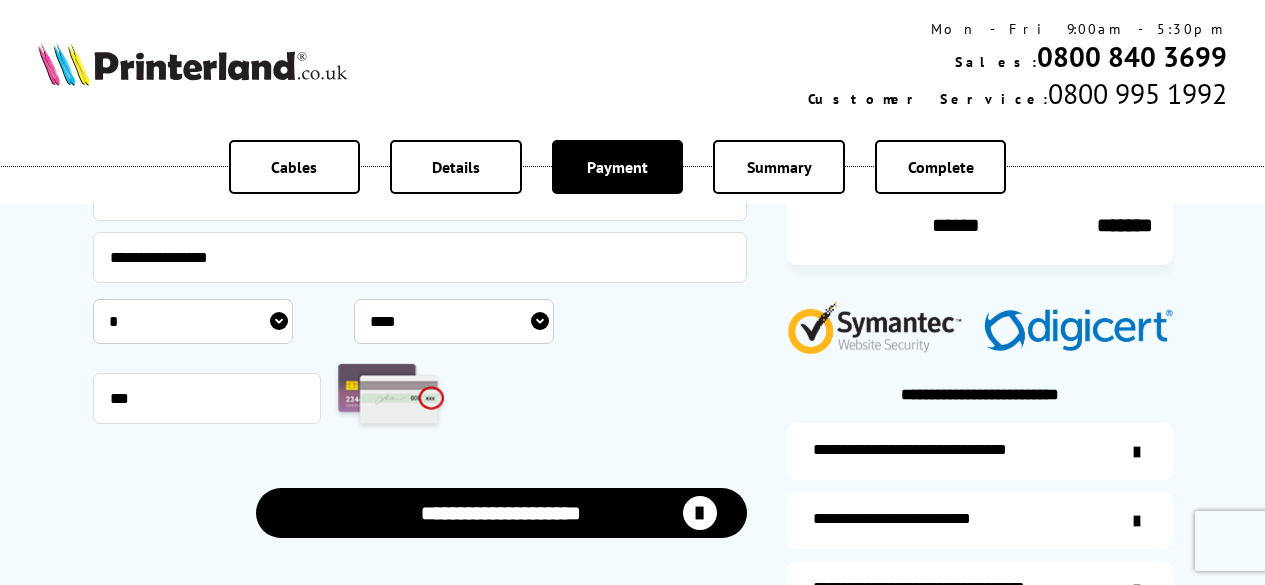 click on "**********" at bounding box center [420, 493] 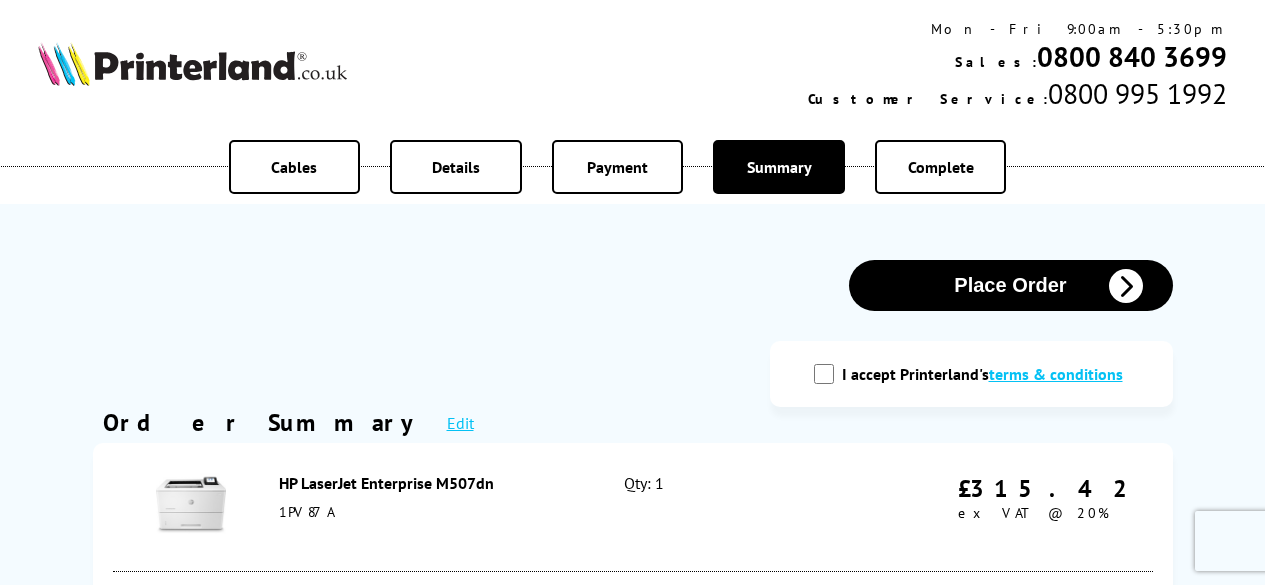 scroll, scrollTop: 0, scrollLeft: 0, axis: both 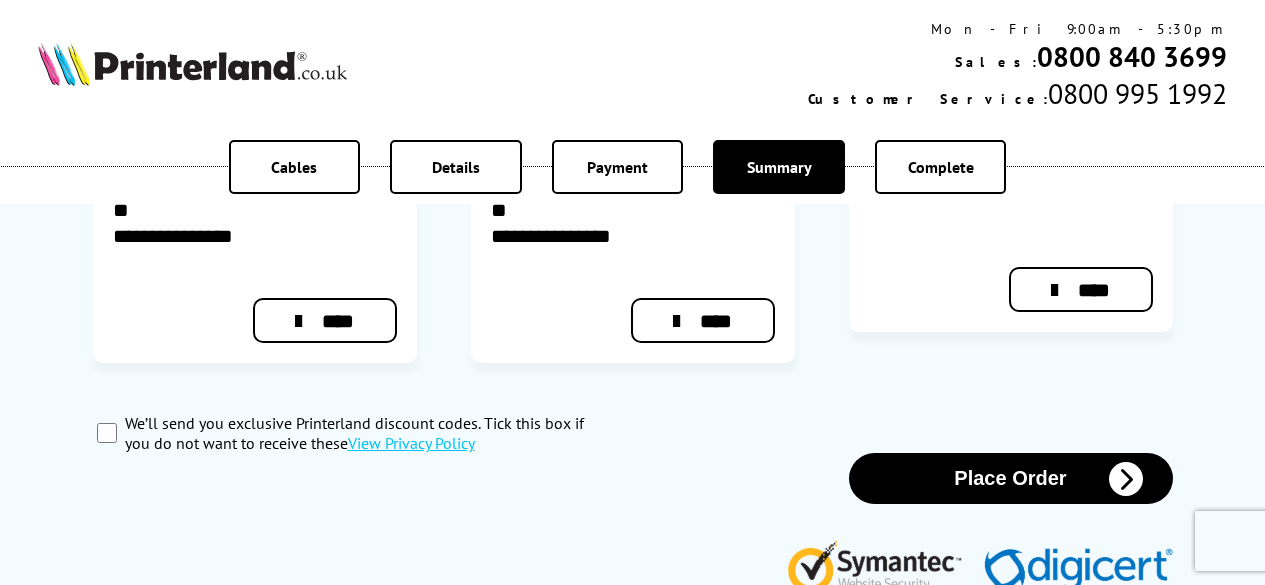 click on "Place Order" at bounding box center (1011, 478) 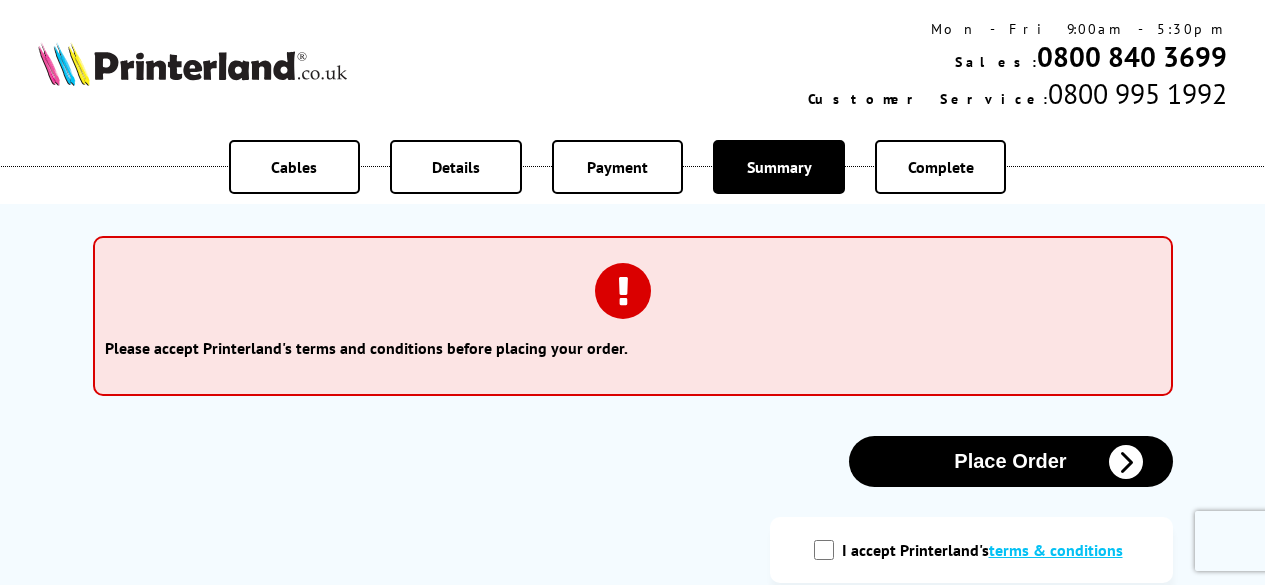 scroll, scrollTop: 0, scrollLeft: 0, axis: both 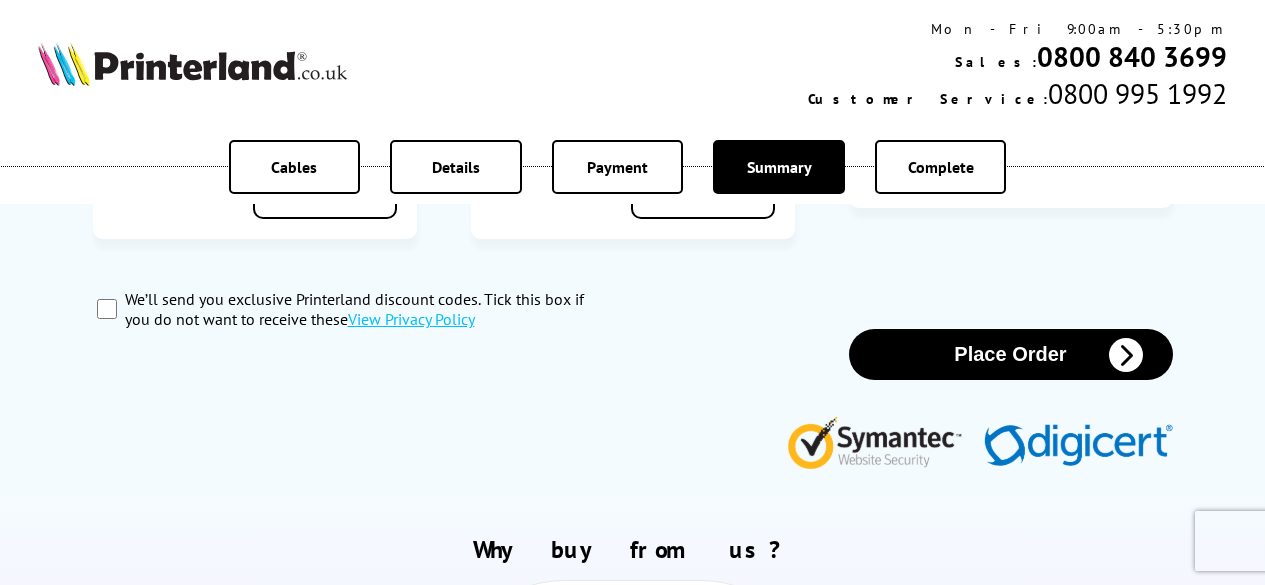 click on "Place Order" at bounding box center [1011, 354] 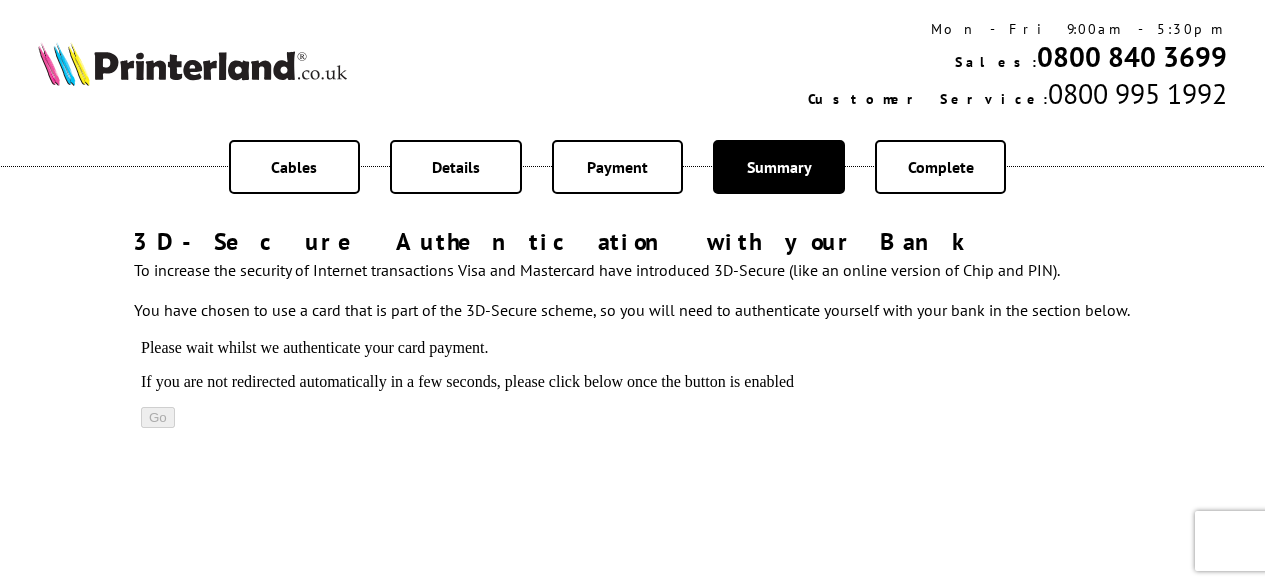 scroll, scrollTop: 0, scrollLeft: 0, axis: both 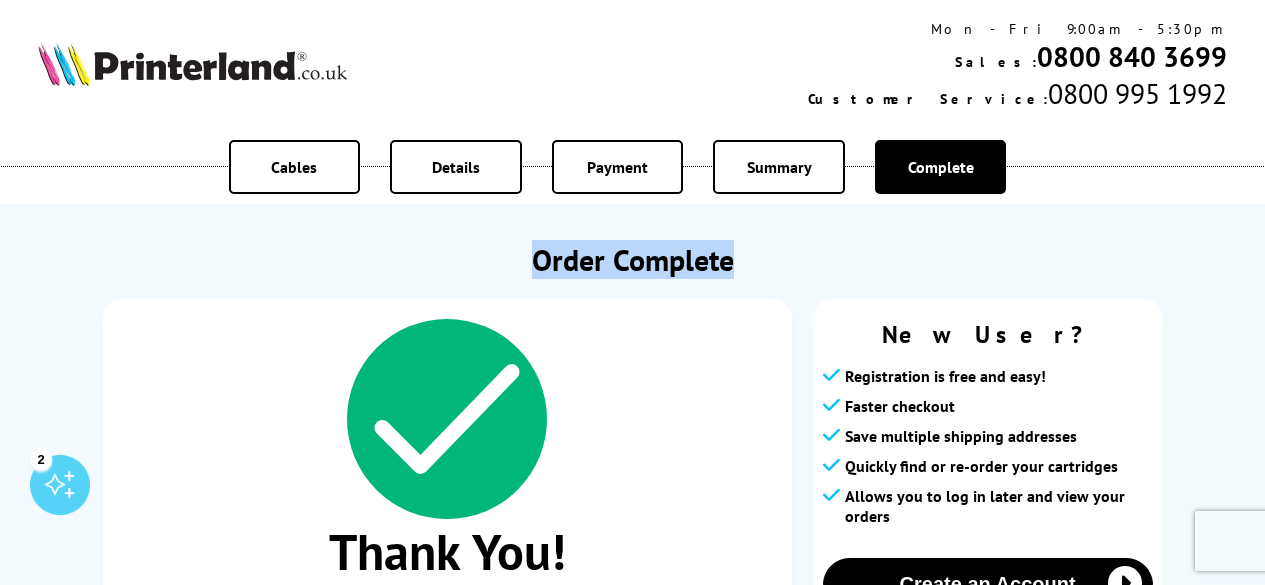 drag, startPoint x: 527, startPoint y: 260, endPoint x: 735, endPoint y: 266, distance: 208.08652 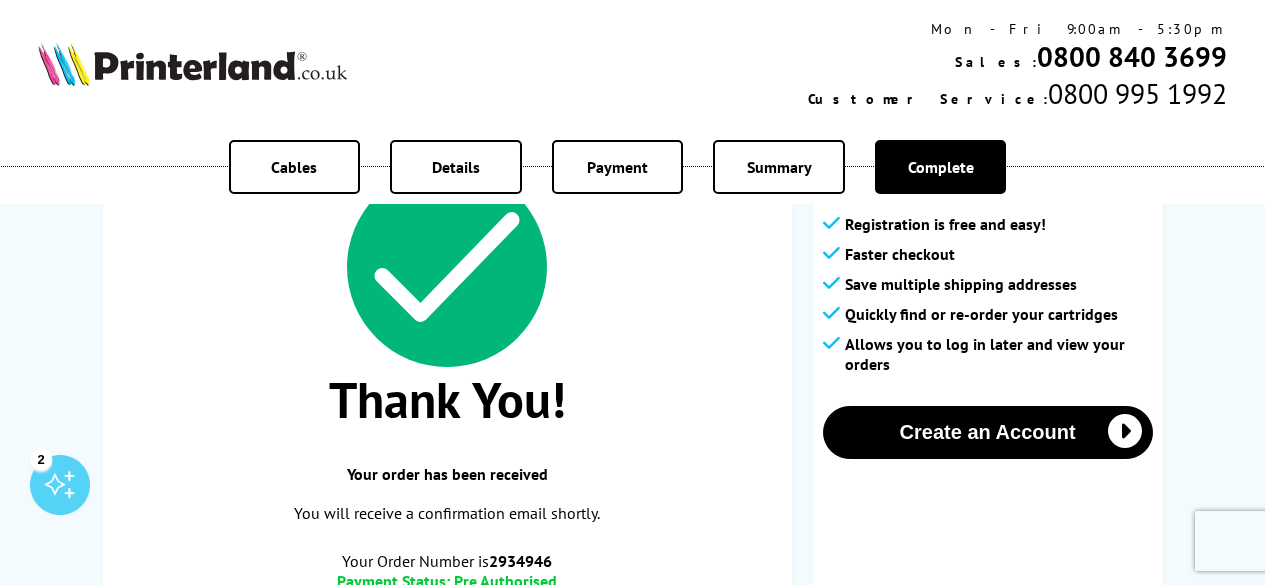 scroll, scrollTop: 0, scrollLeft: 0, axis: both 